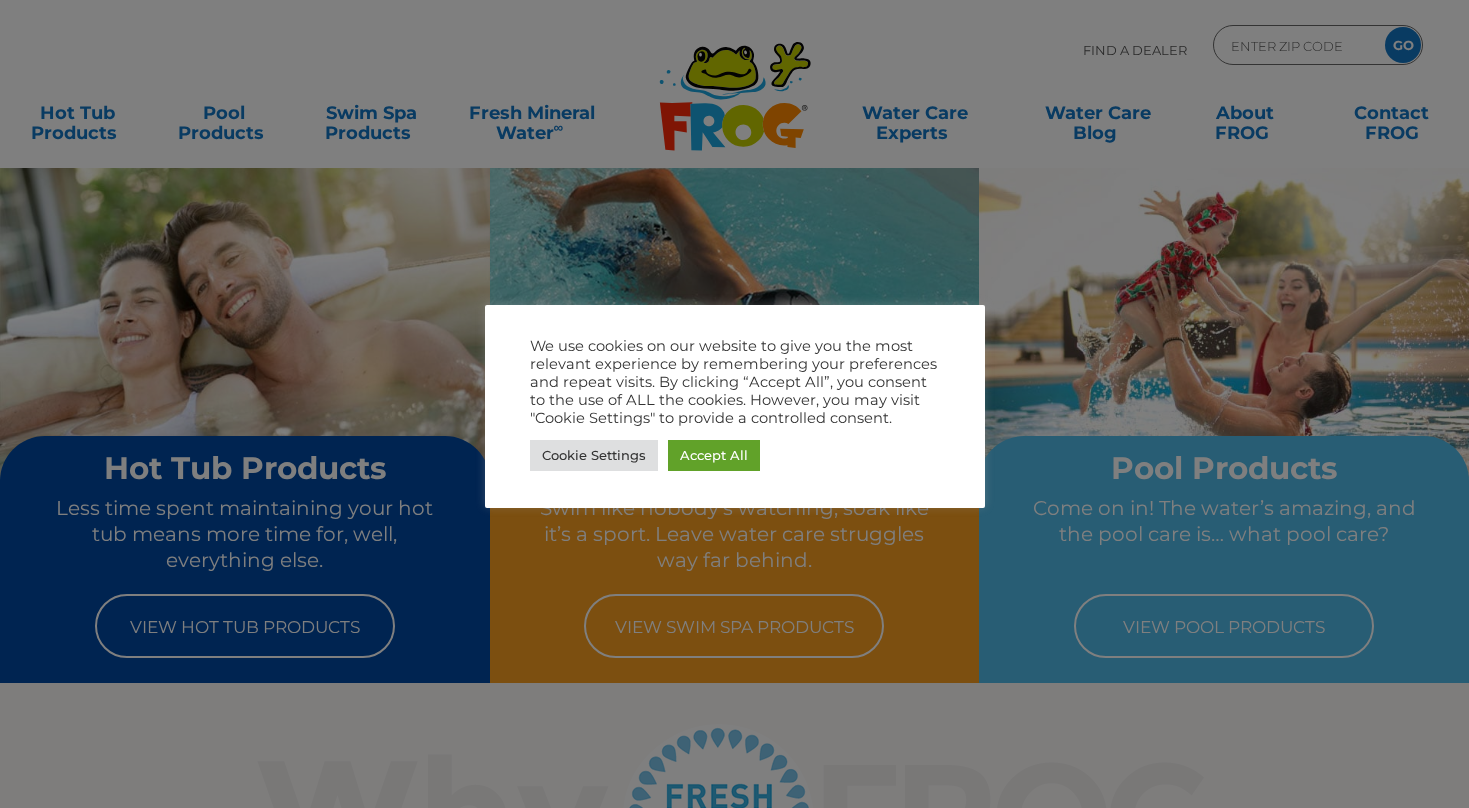 scroll, scrollTop: 0, scrollLeft: 0, axis: both 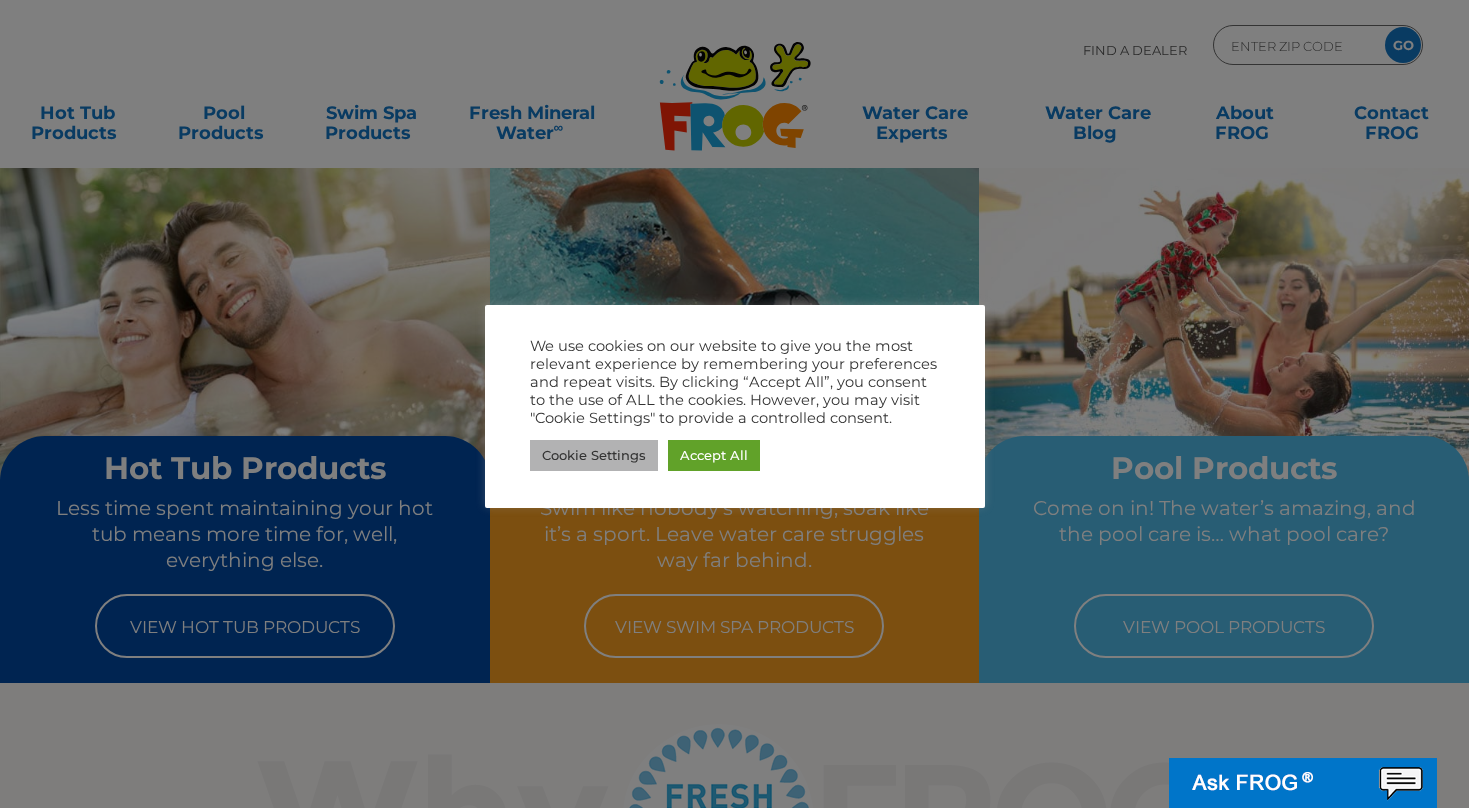 click on "Cookie Settings" at bounding box center [594, 455] 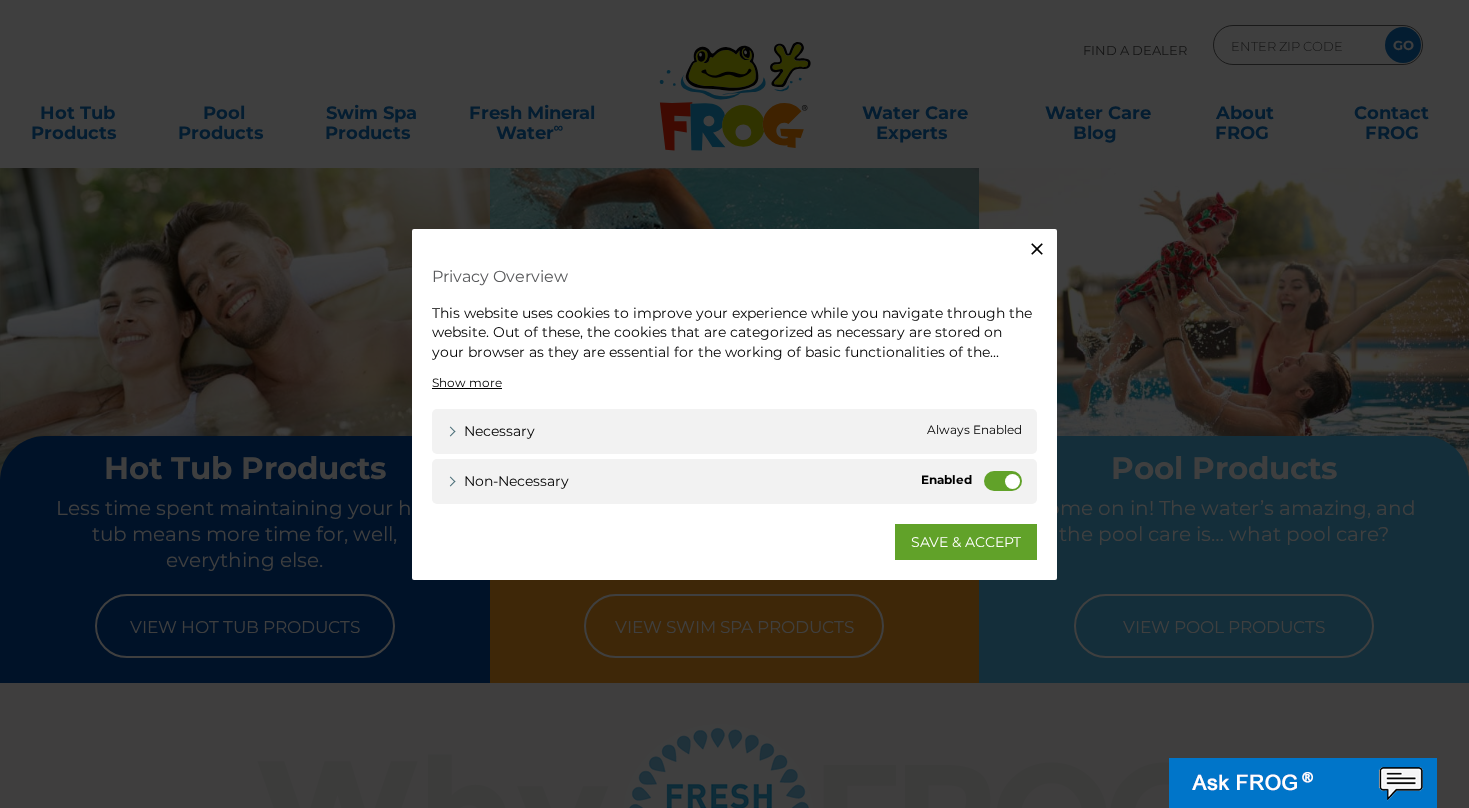 click on "Non-necessary" at bounding box center [1003, 481] 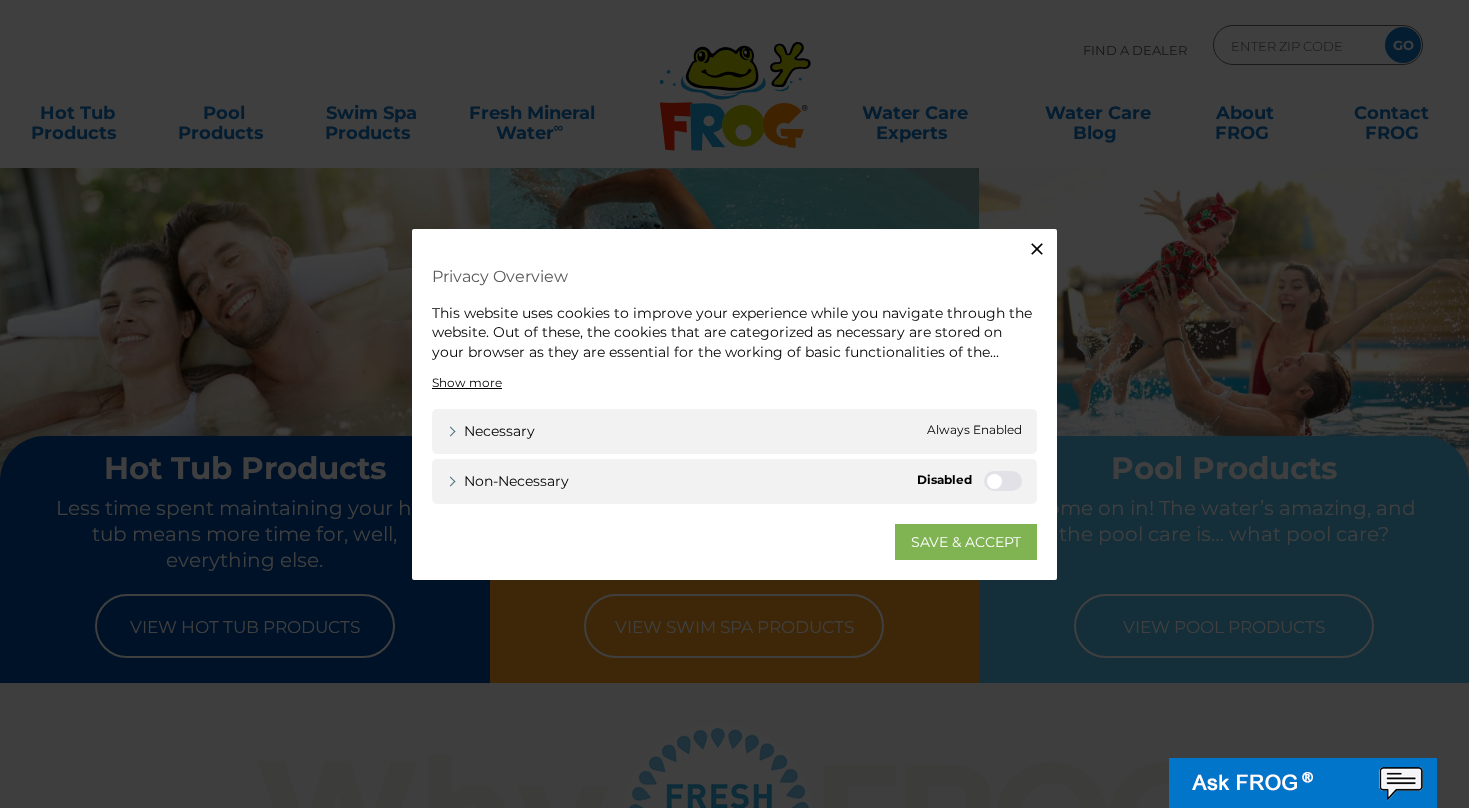 click on "SAVE & ACCEPT" at bounding box center (966, 542) 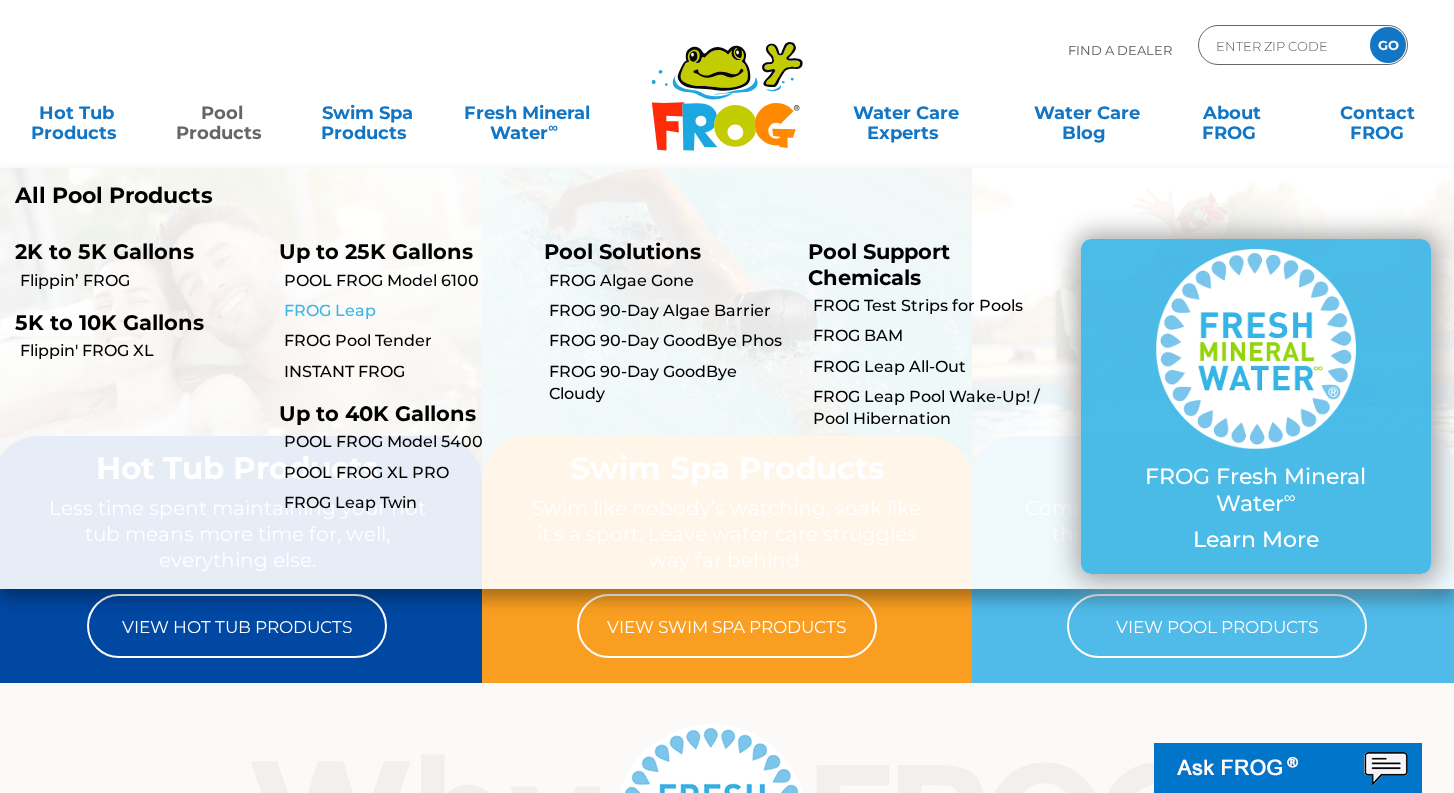 click on "FROG Leap" at bounding box center (406, 311) 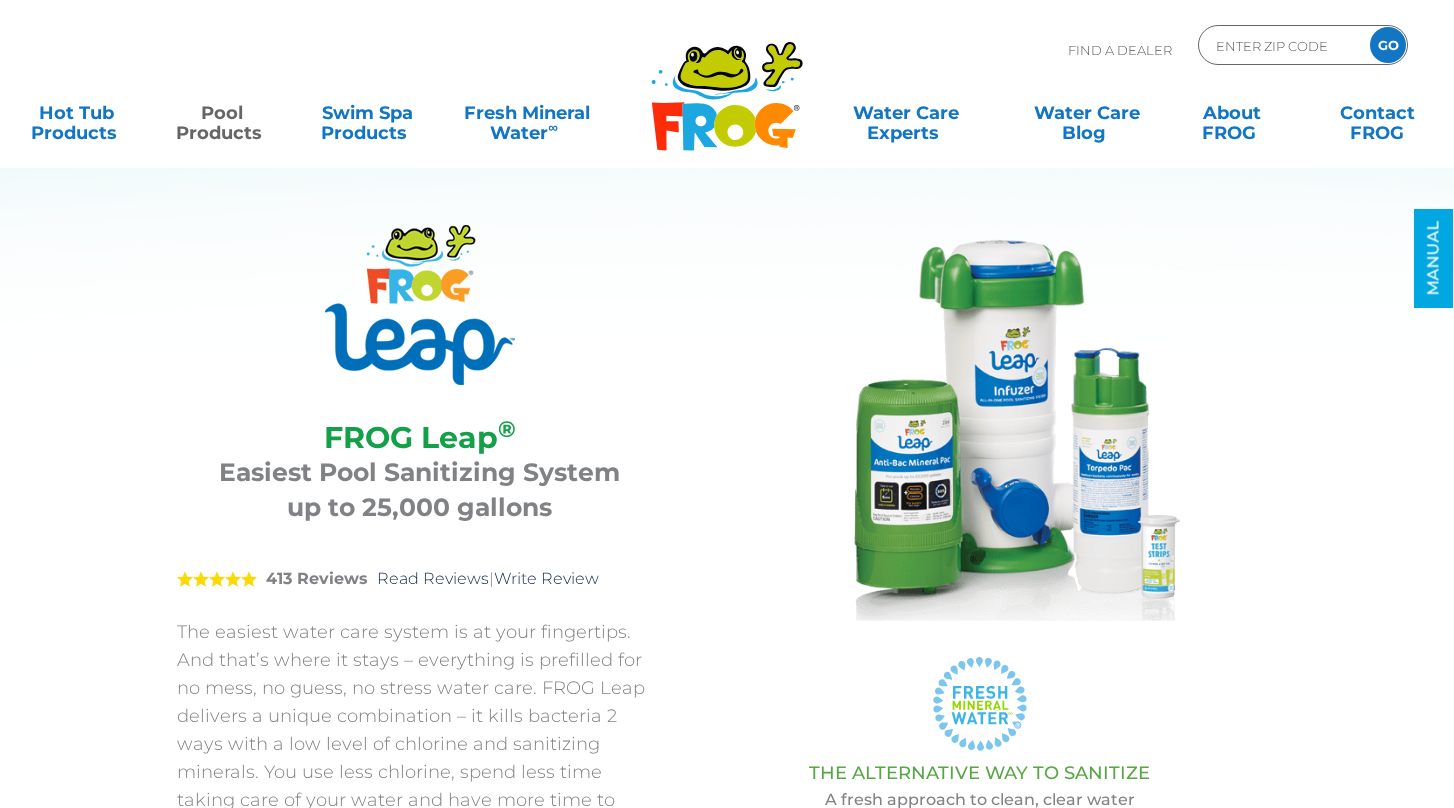 scroll, scrollTop: 0, scrollLeft: 0, axis: both 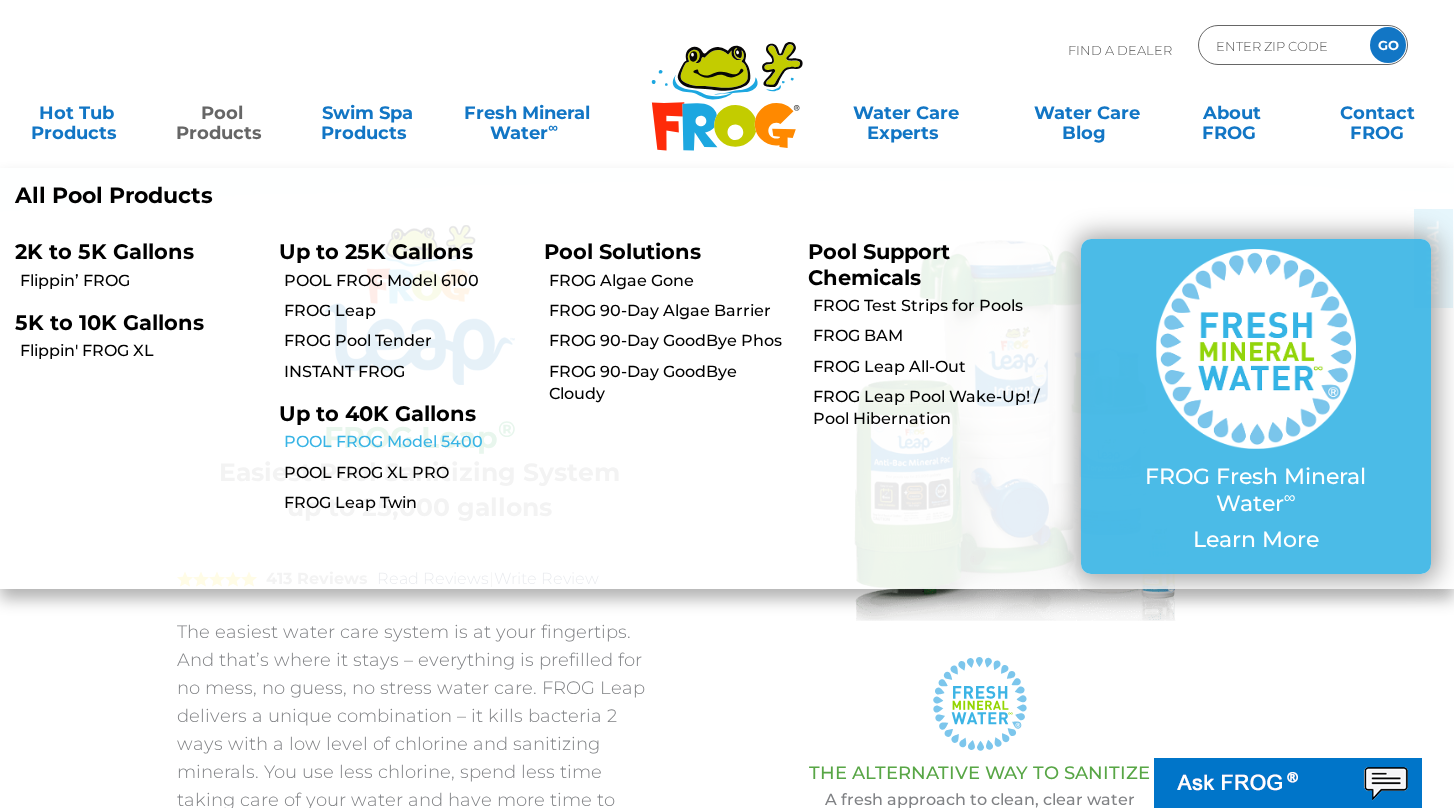 click on "POOL FROG Model 5400" at bounding box center [406, 442] 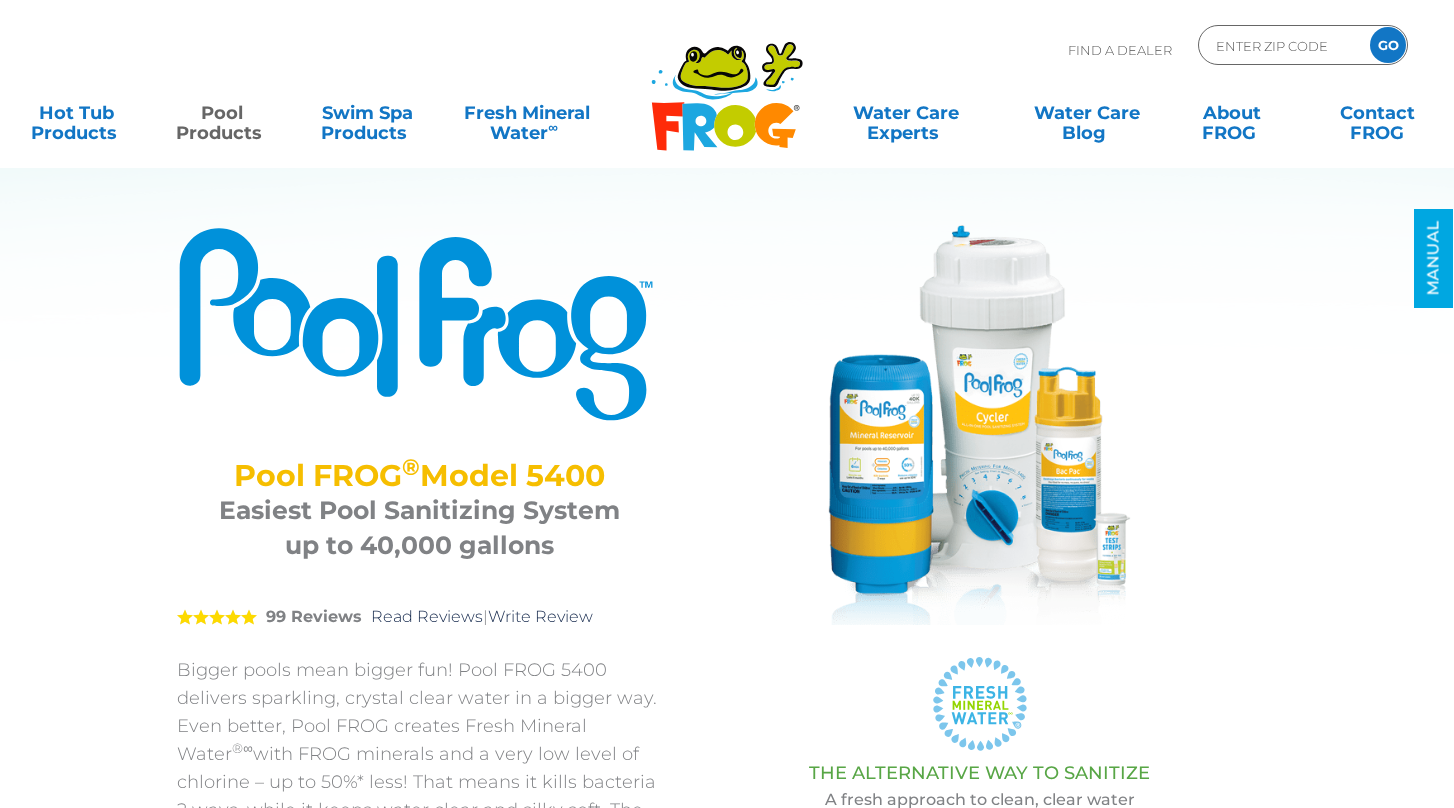 scroll, scrollTop: 0, scrollLeft: 0, axis: both 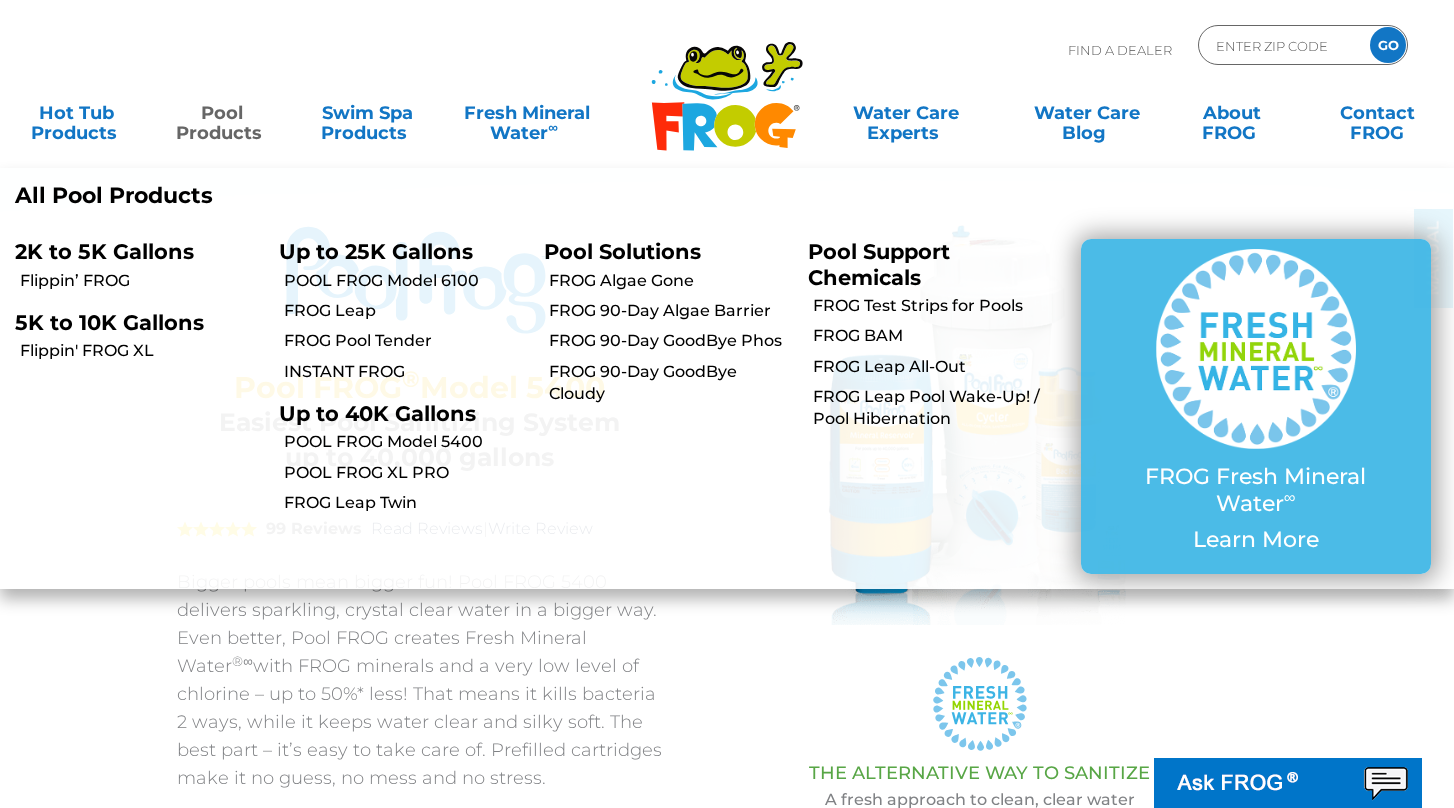 click on "Pool  Products" at bounding box center (221, 113) 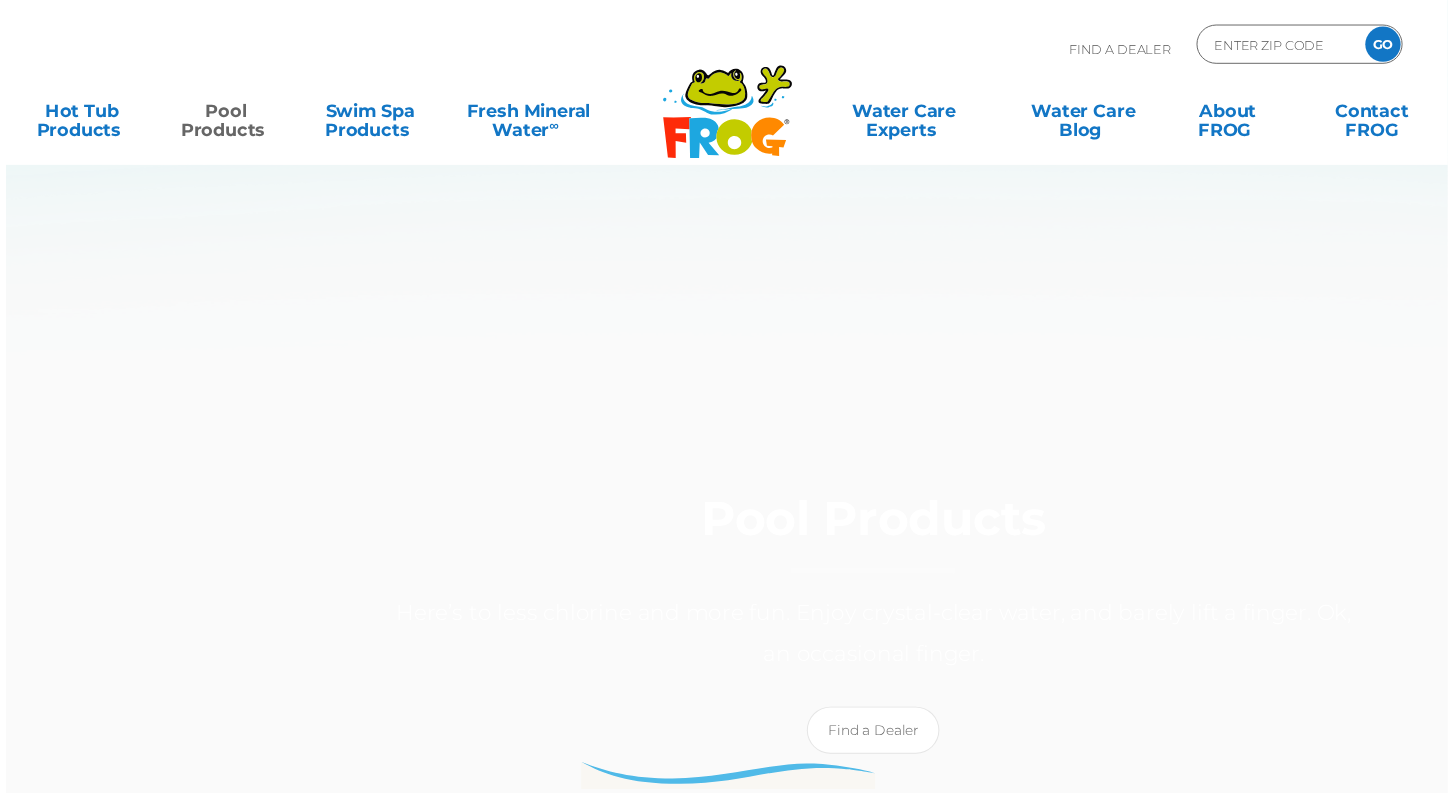 scroll, scrollTop: 0, scrollLeft: 0, axis: both 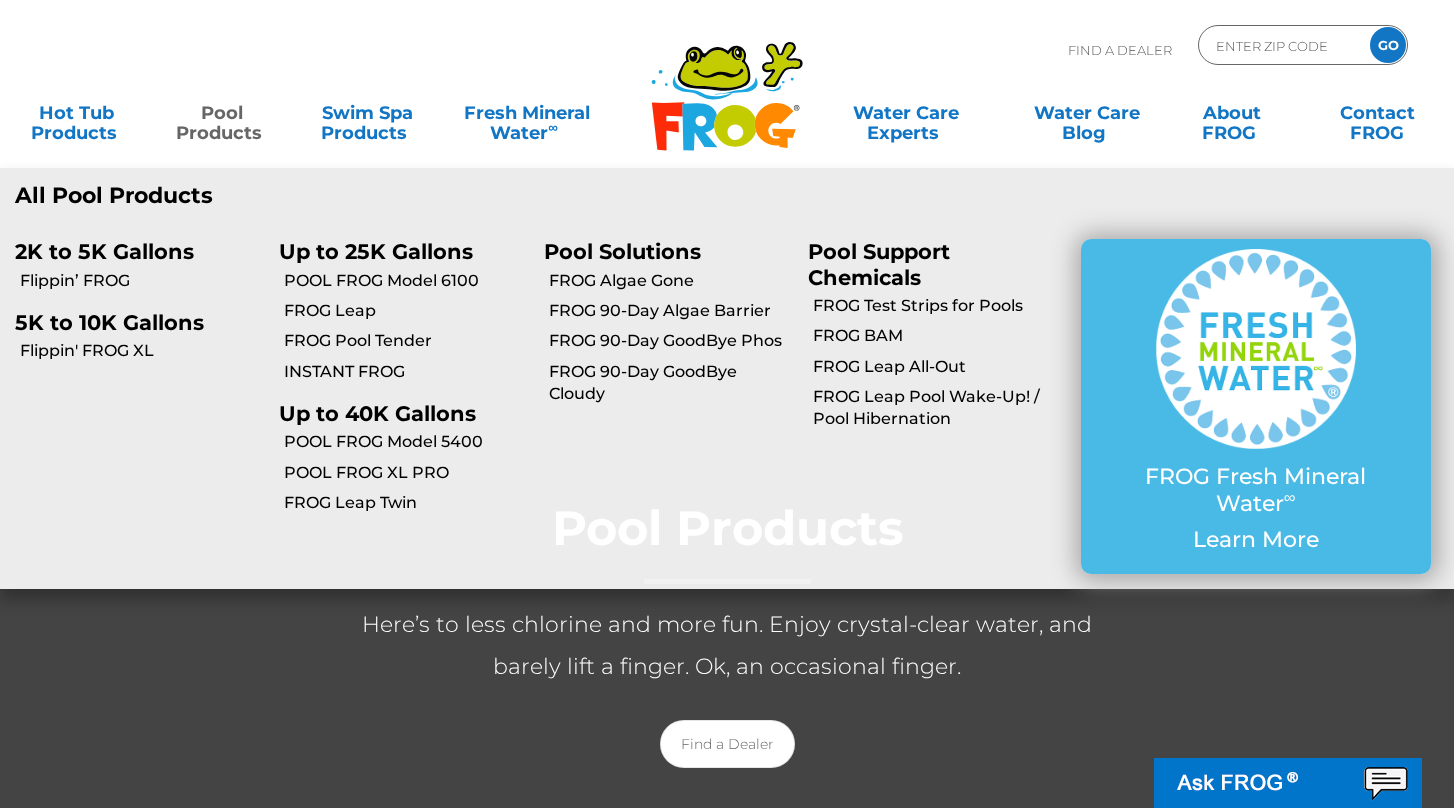click on "Pool  Products" at bounding box center [221, 113] 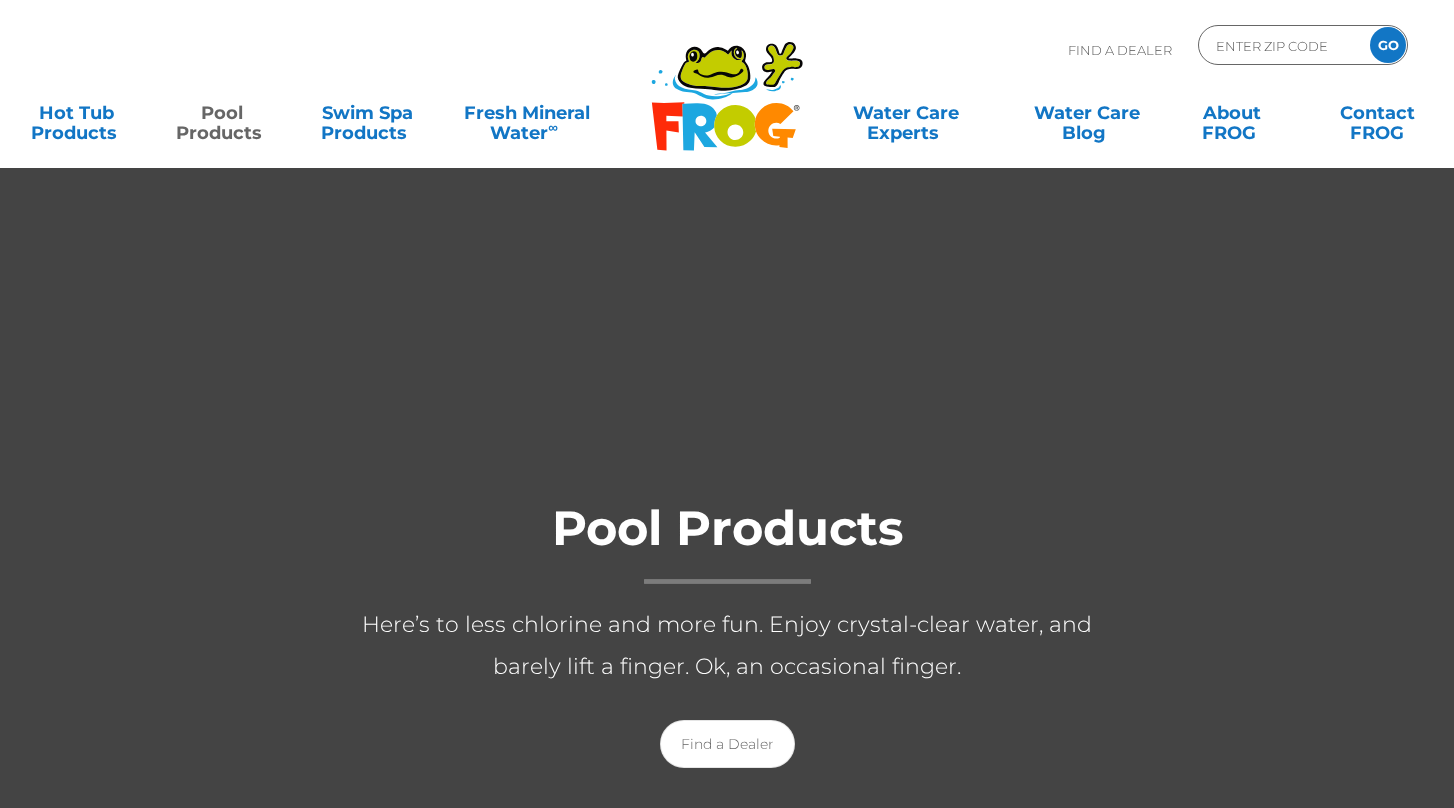 scroll, scrollTop: 0, scrollLeft: 0, axis: both 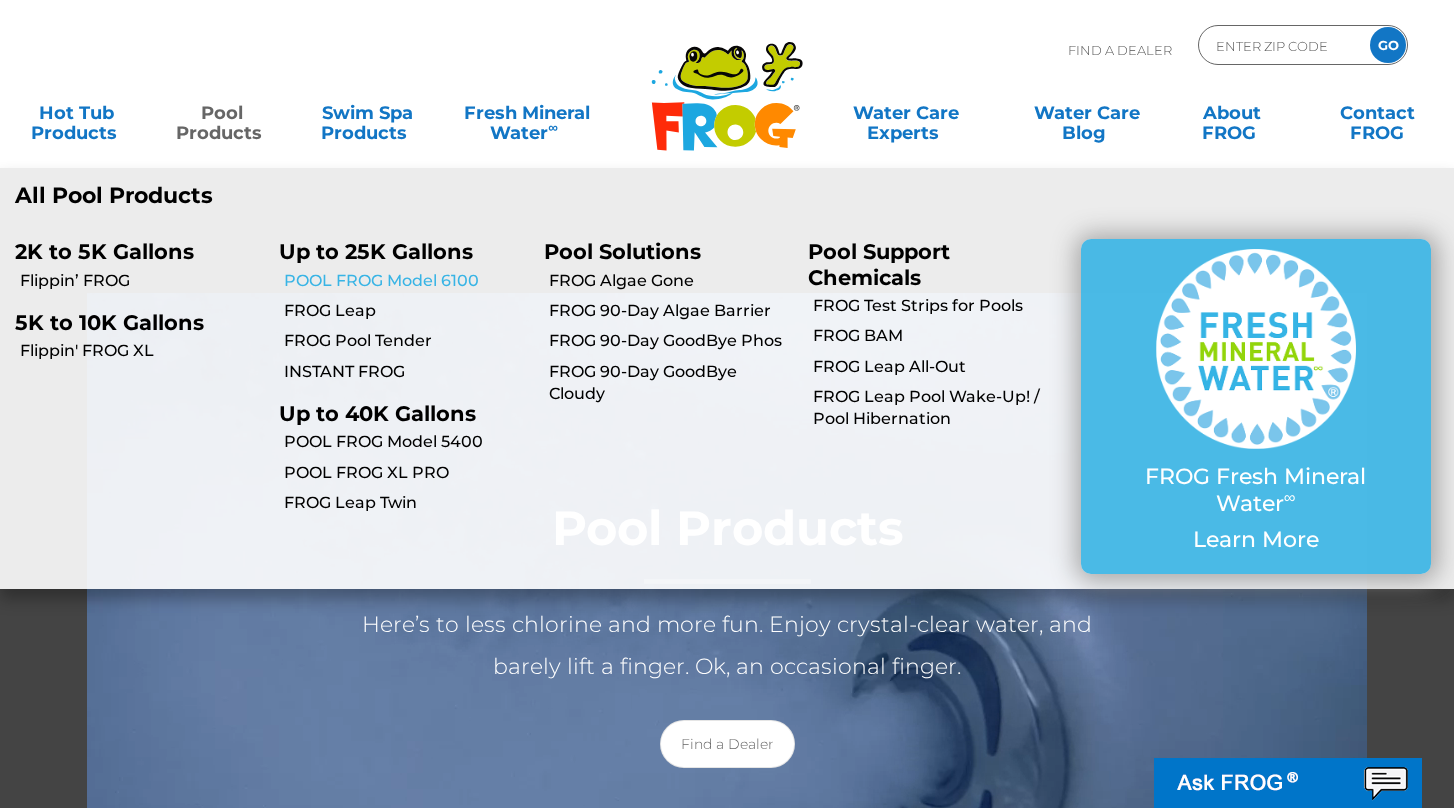 click on "POOL FROG Model 6100" at bounding box center [406, 281] 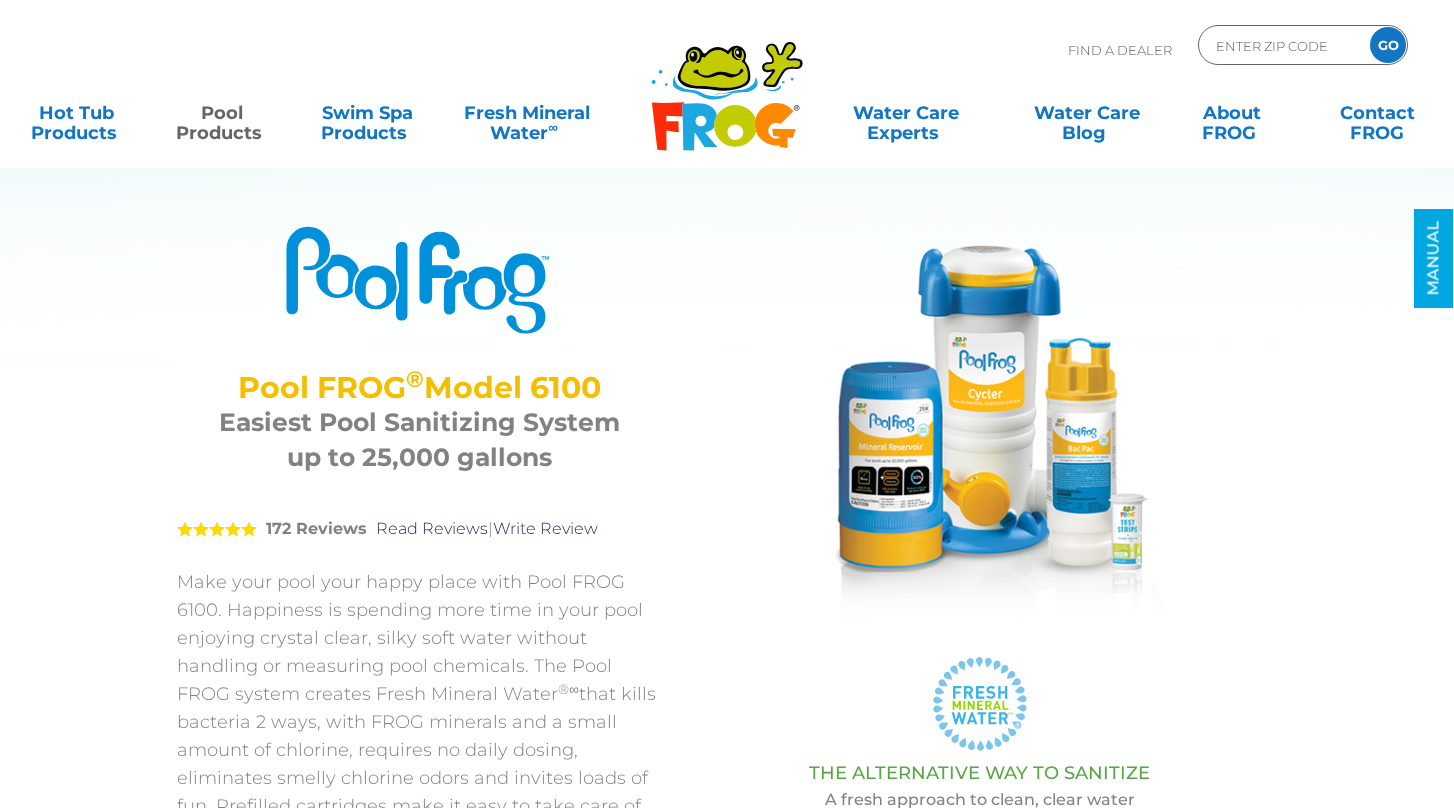 scroll, scrollTop: 0, scrollLeft: 0, axis: both 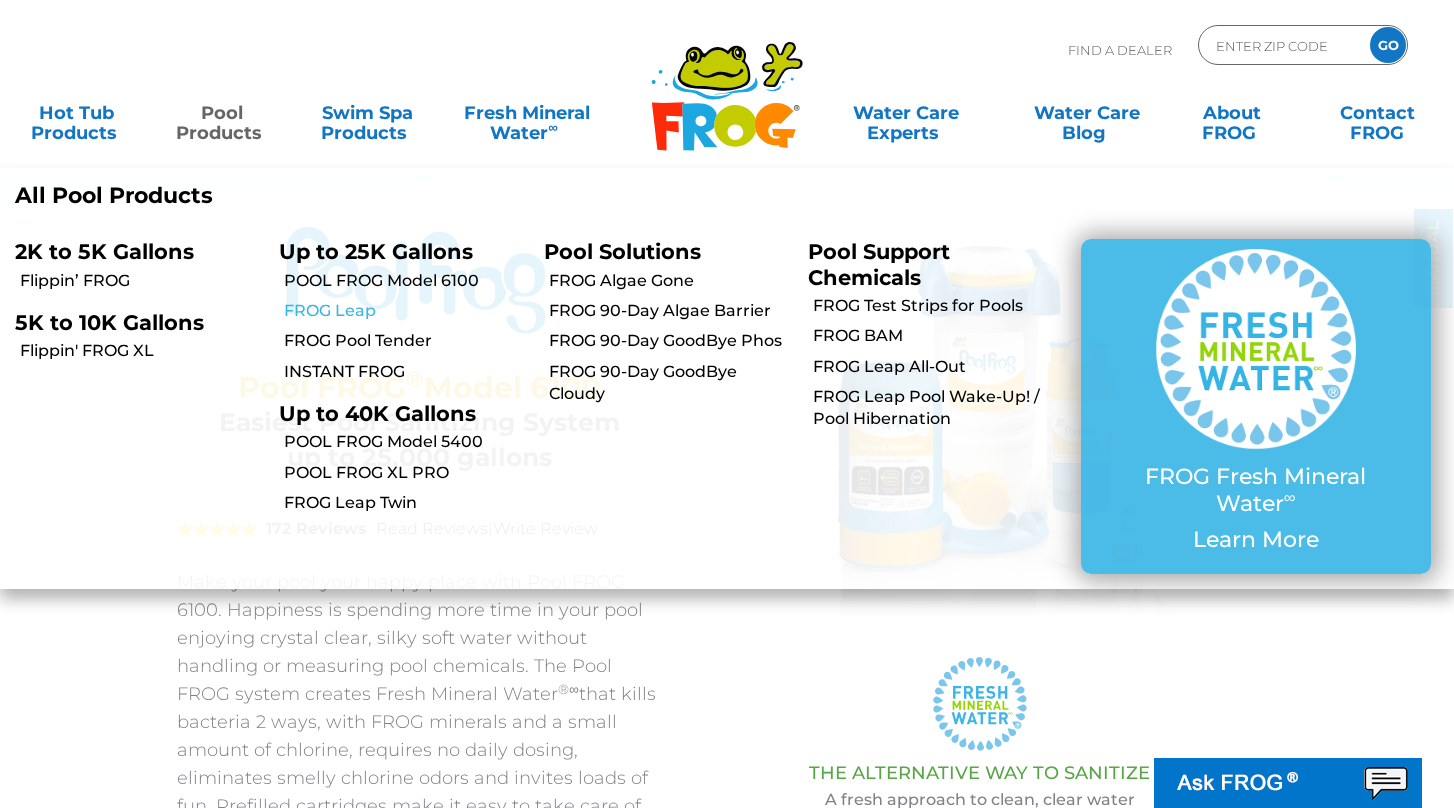 click on "FROG Leap" at bounding box center [406, 311] 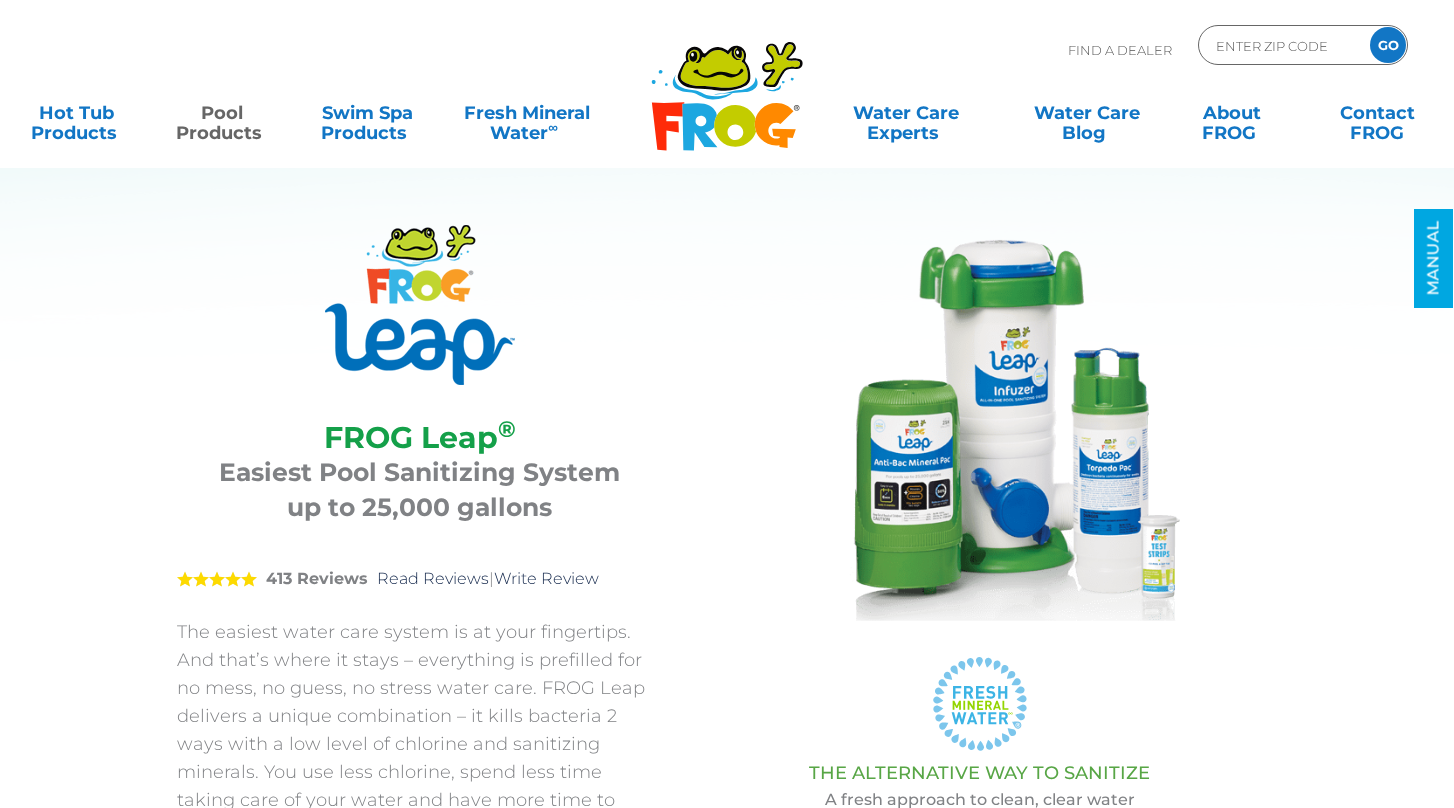 scroll, scrollTop: 0, scrollLeft: 0, axis: both 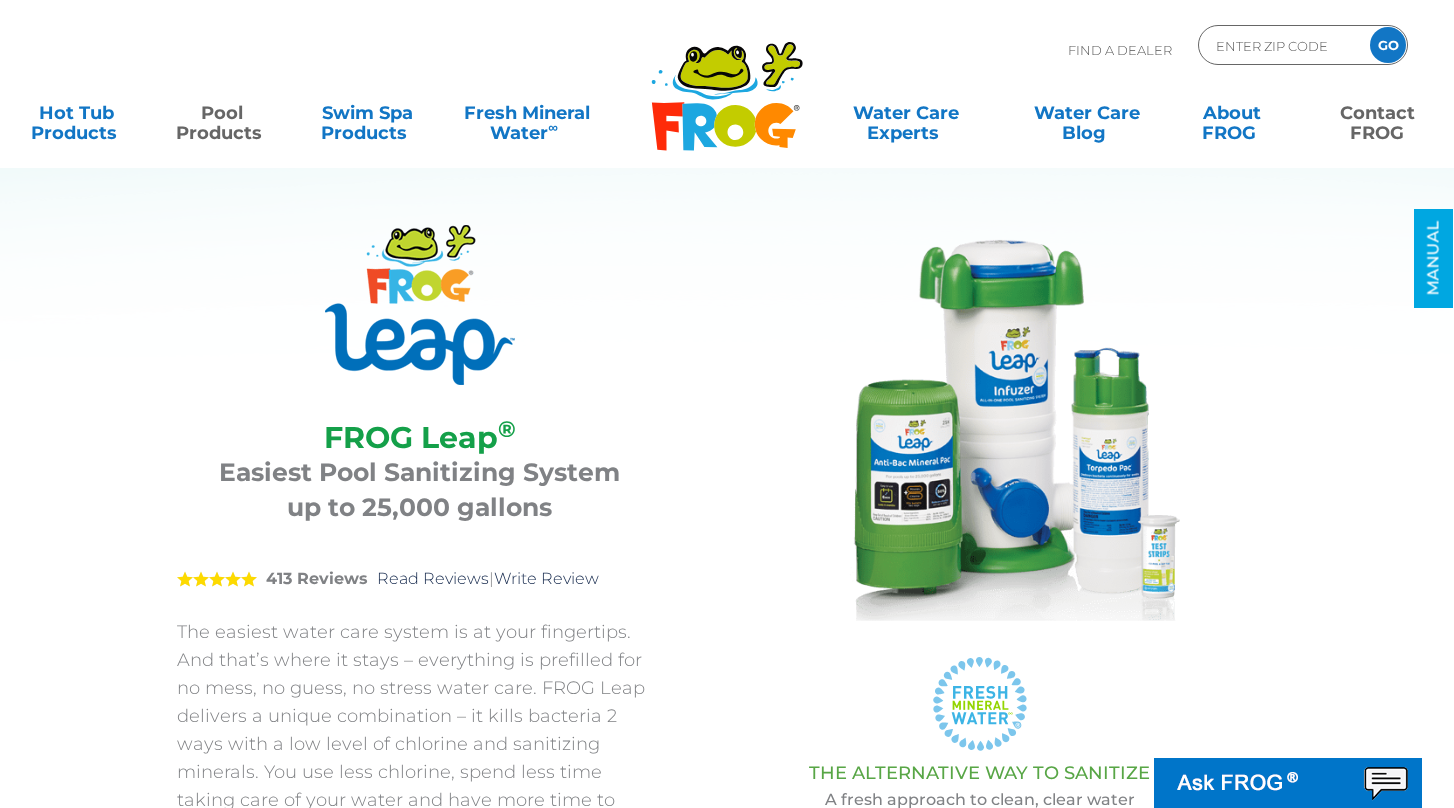 click on "Contact  FROG" at bounding box center [1377, 113] 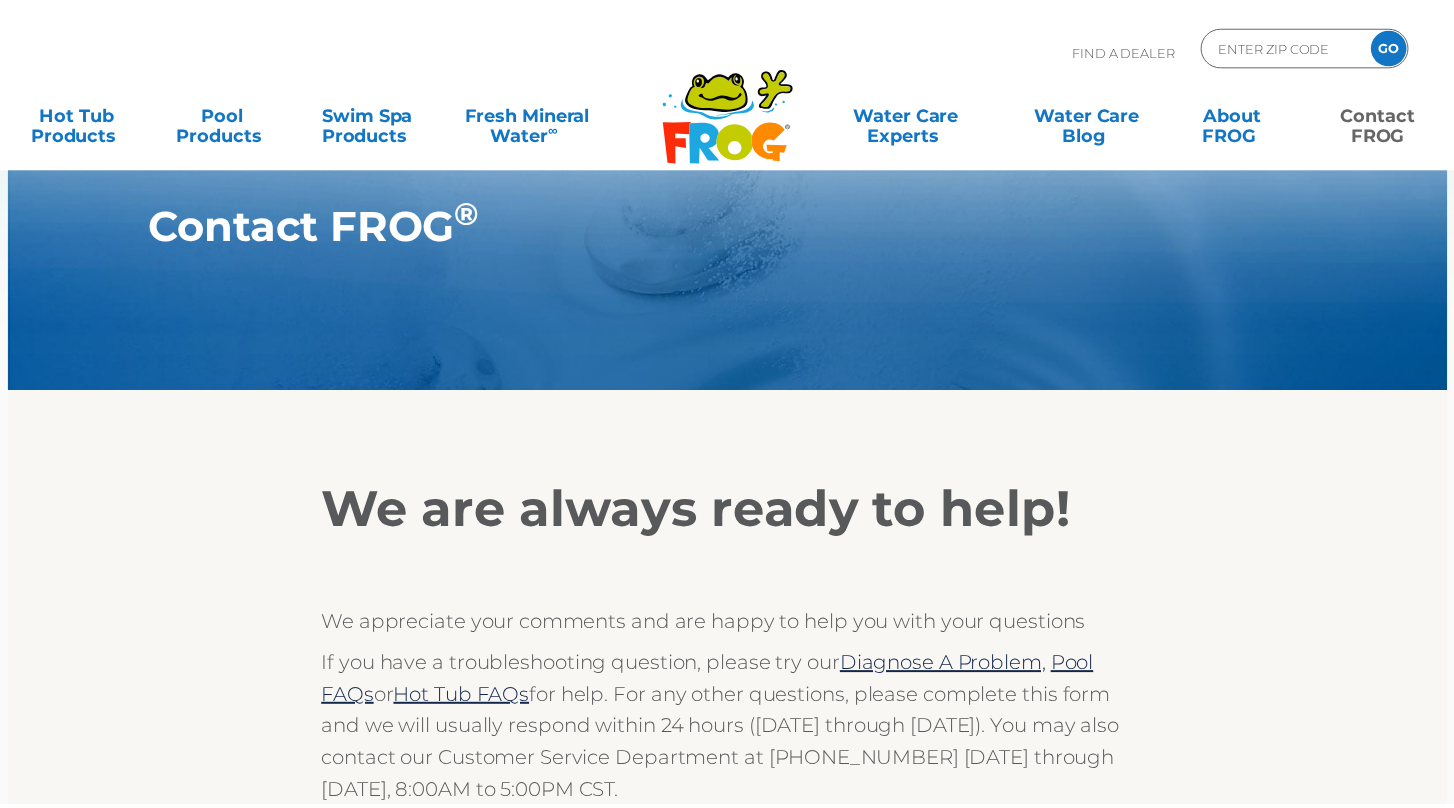scroll, scrollTop: 0, scrollLeft: 0, axis: both 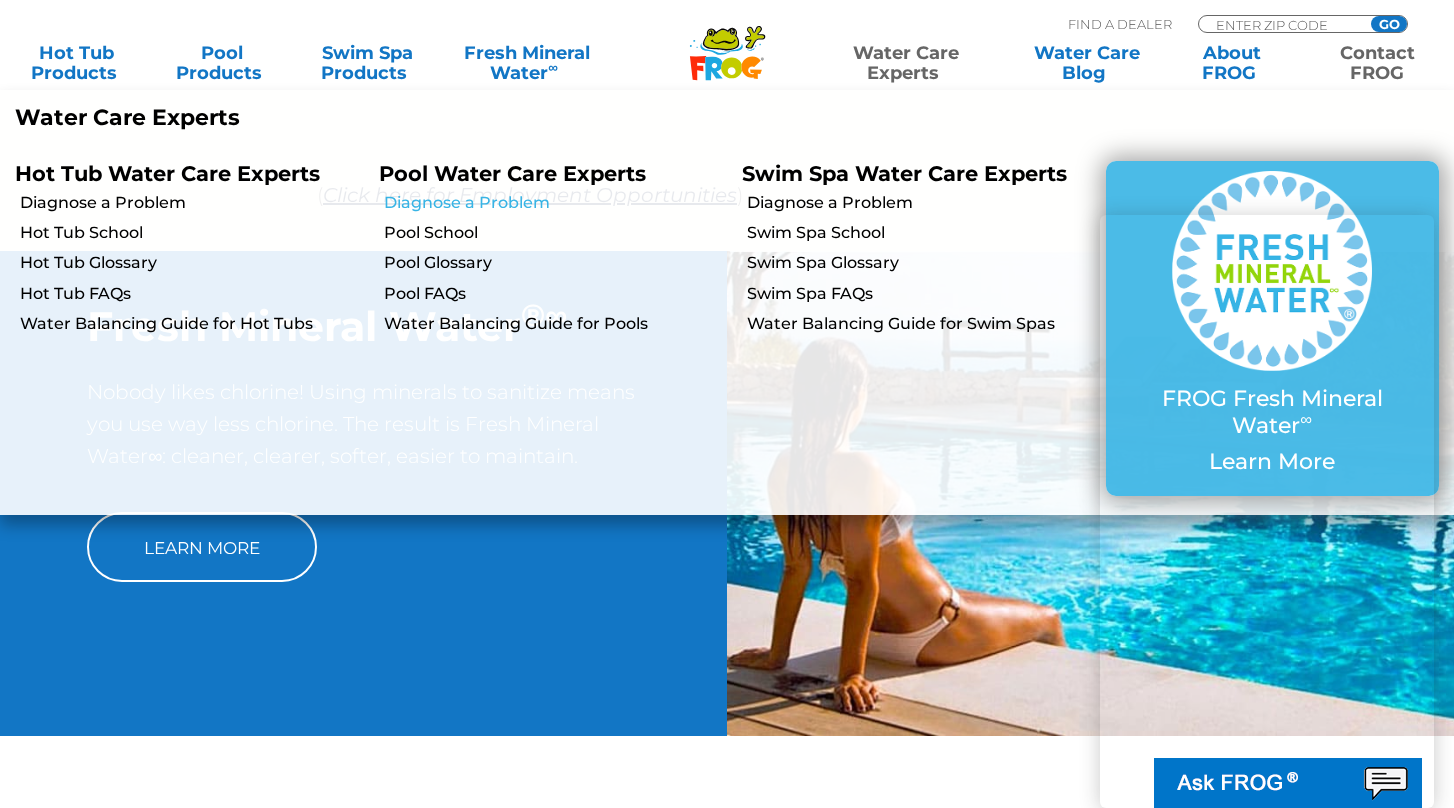 click on "Diagnose a Problem" at bounding box center [556, 203] 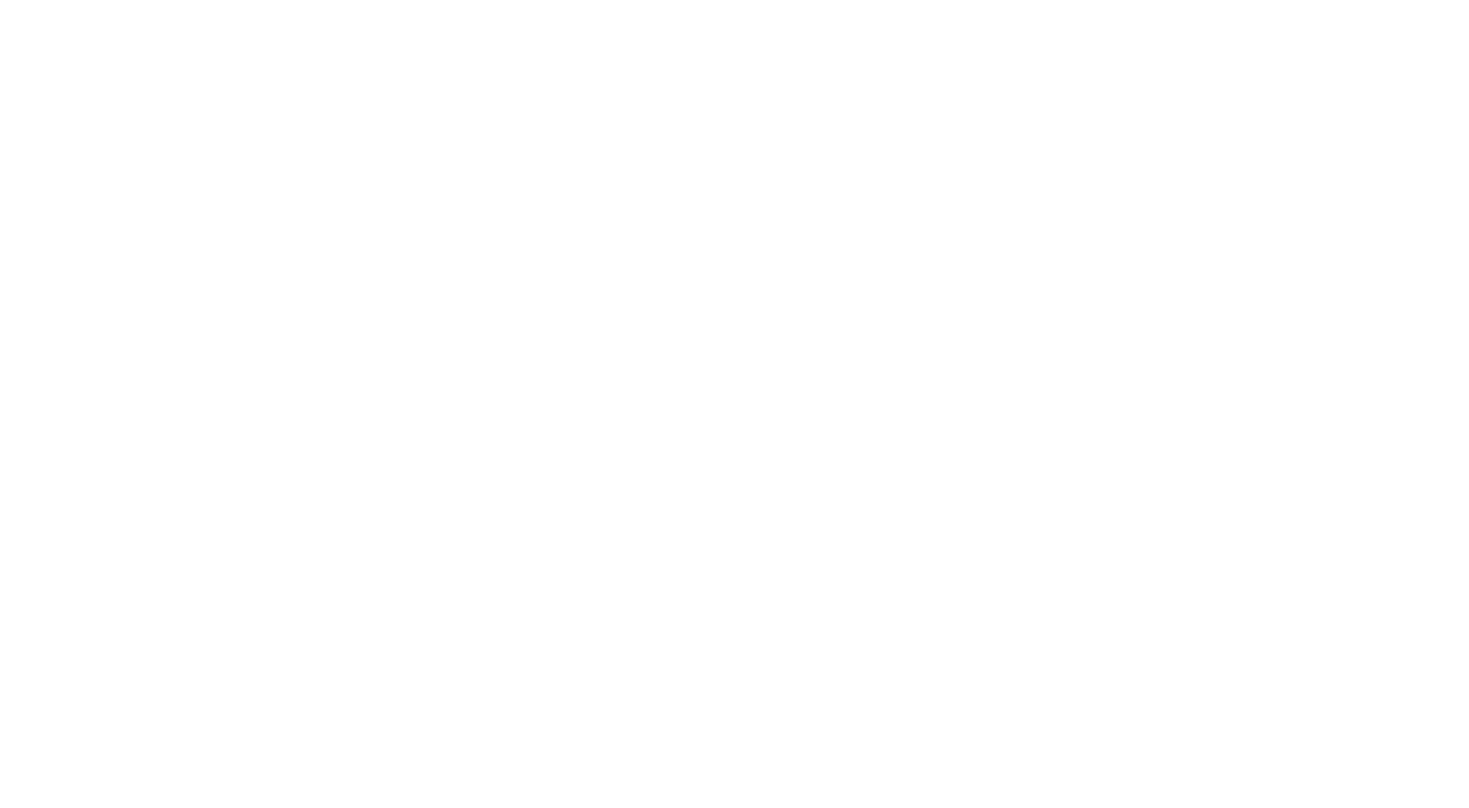 scroll, scrollTop: 0, scrollLeft: 0, axis: both 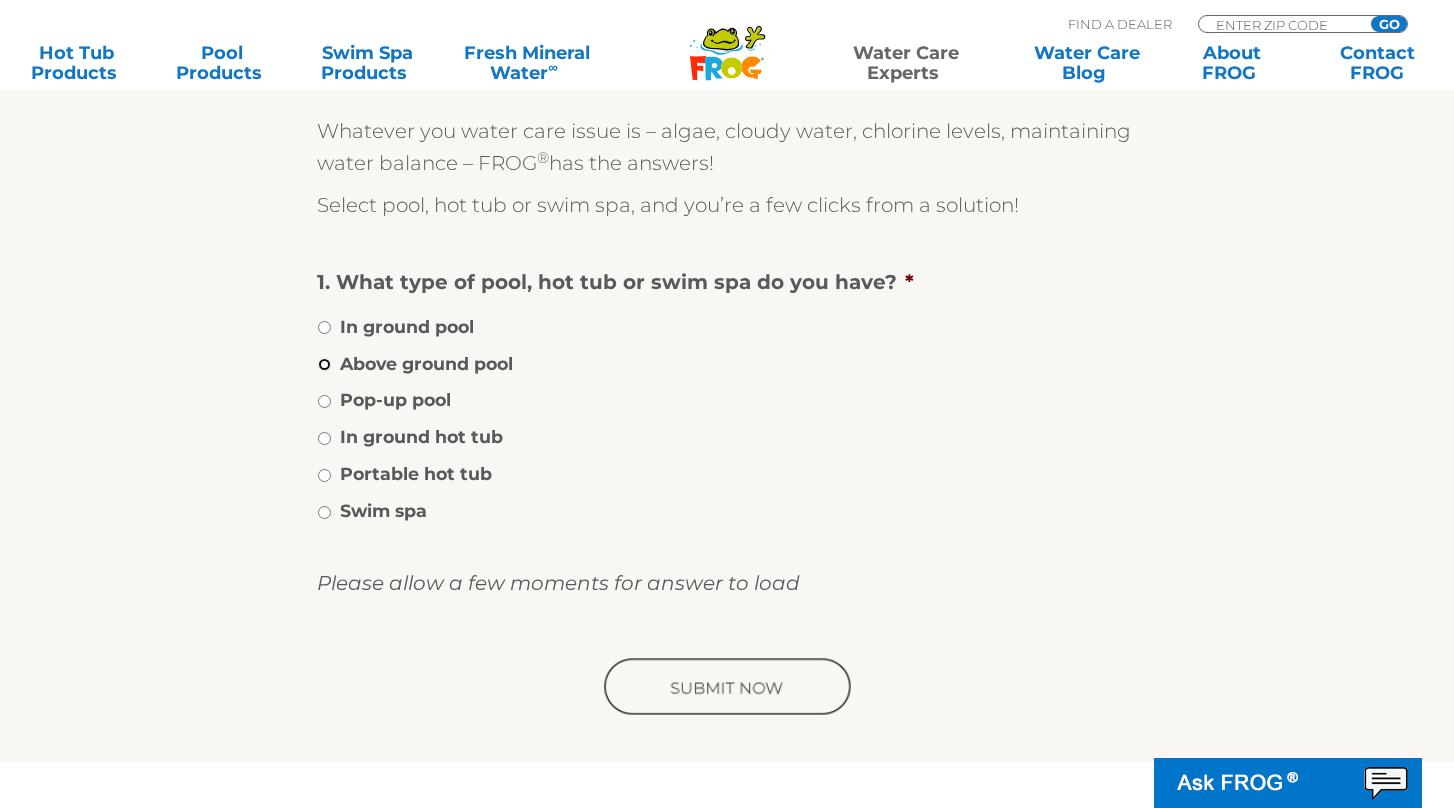 click on "Above ground pool" at bounding box center [324, 364] 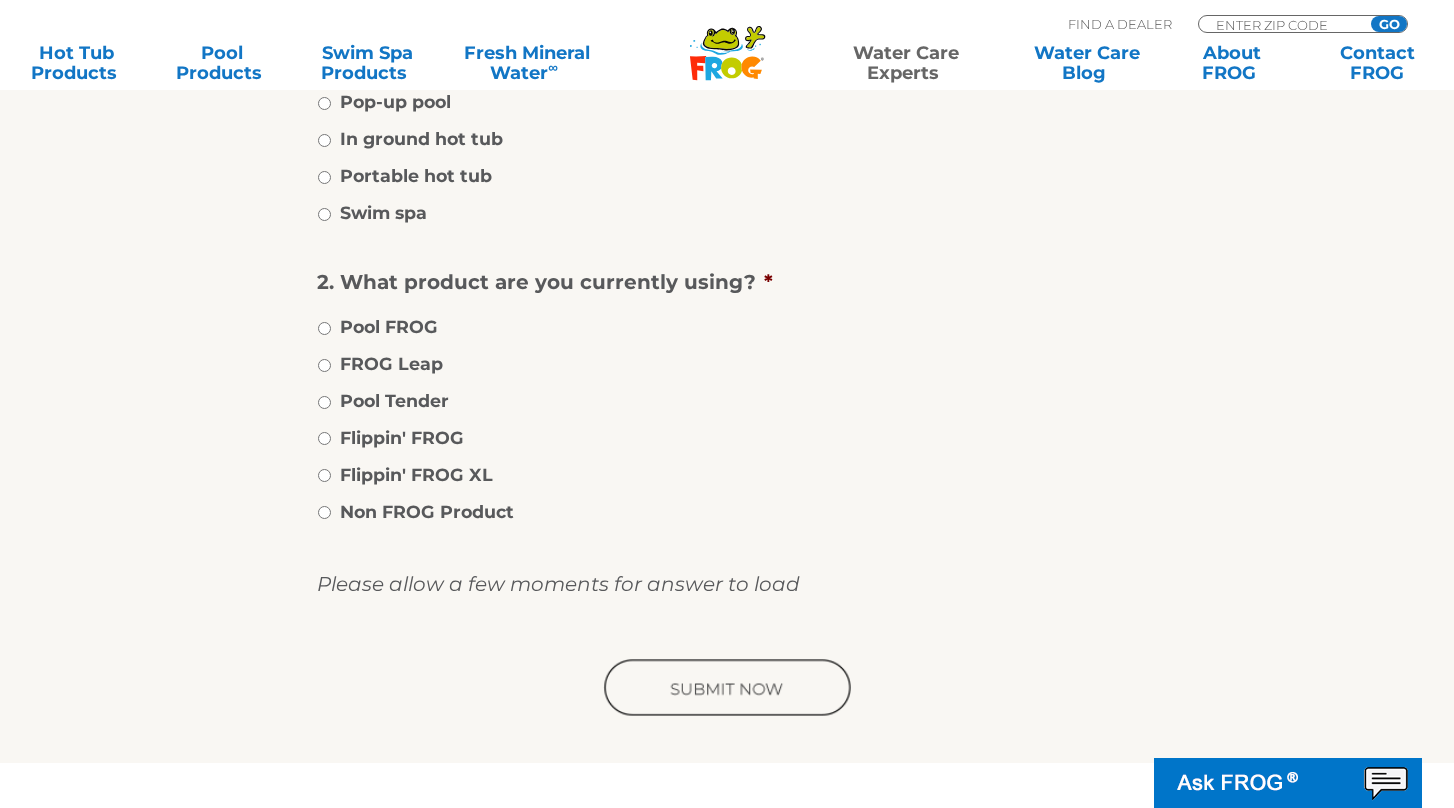 scroll, scrollTop: 600, scrollLeft: 0, axis: vertical 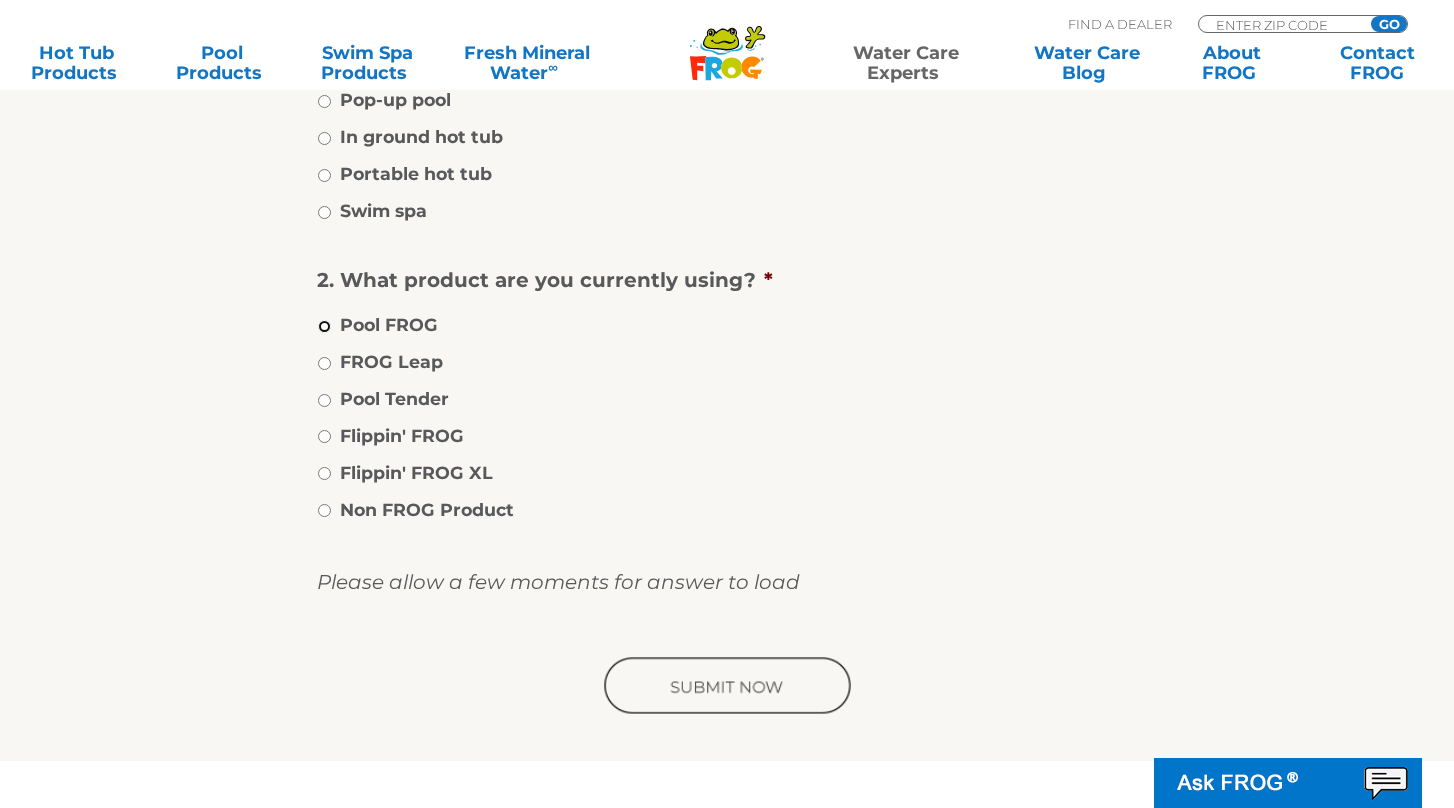 click on "Pool FROG" at bounding box center (324, 326) 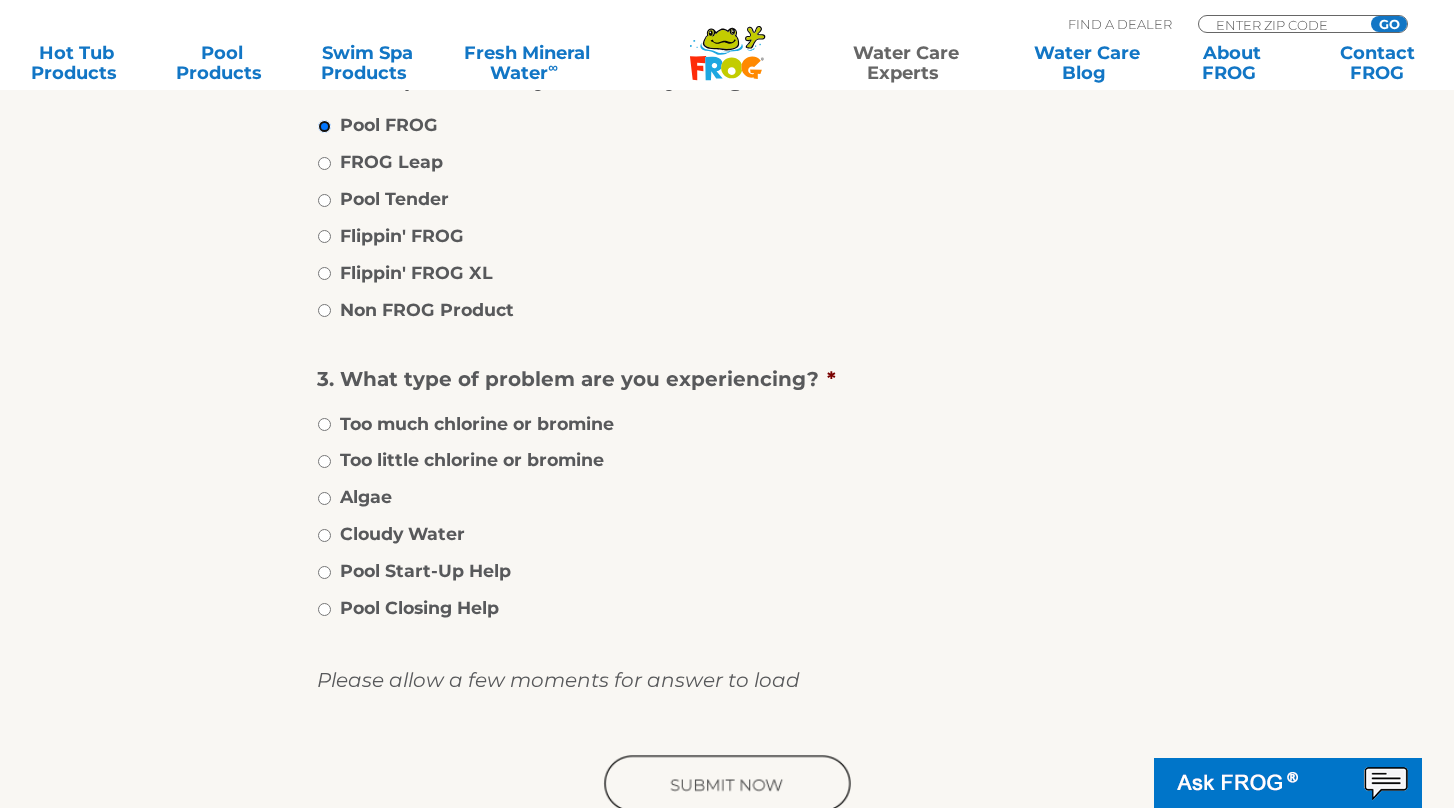 scroll, scrollTop: 900, scrollLeft: 0, axis: vertical 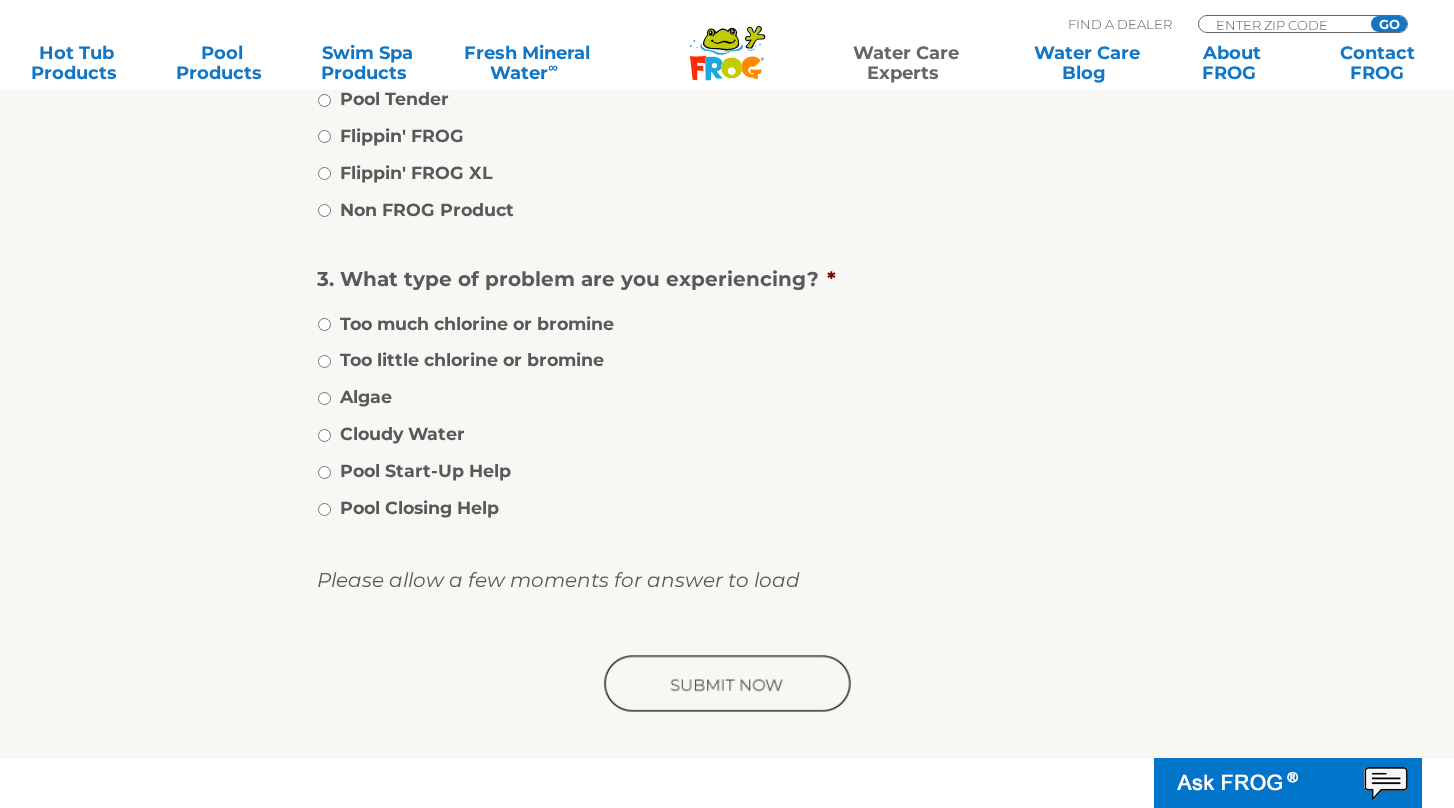 click at bounding box center (727, 685) 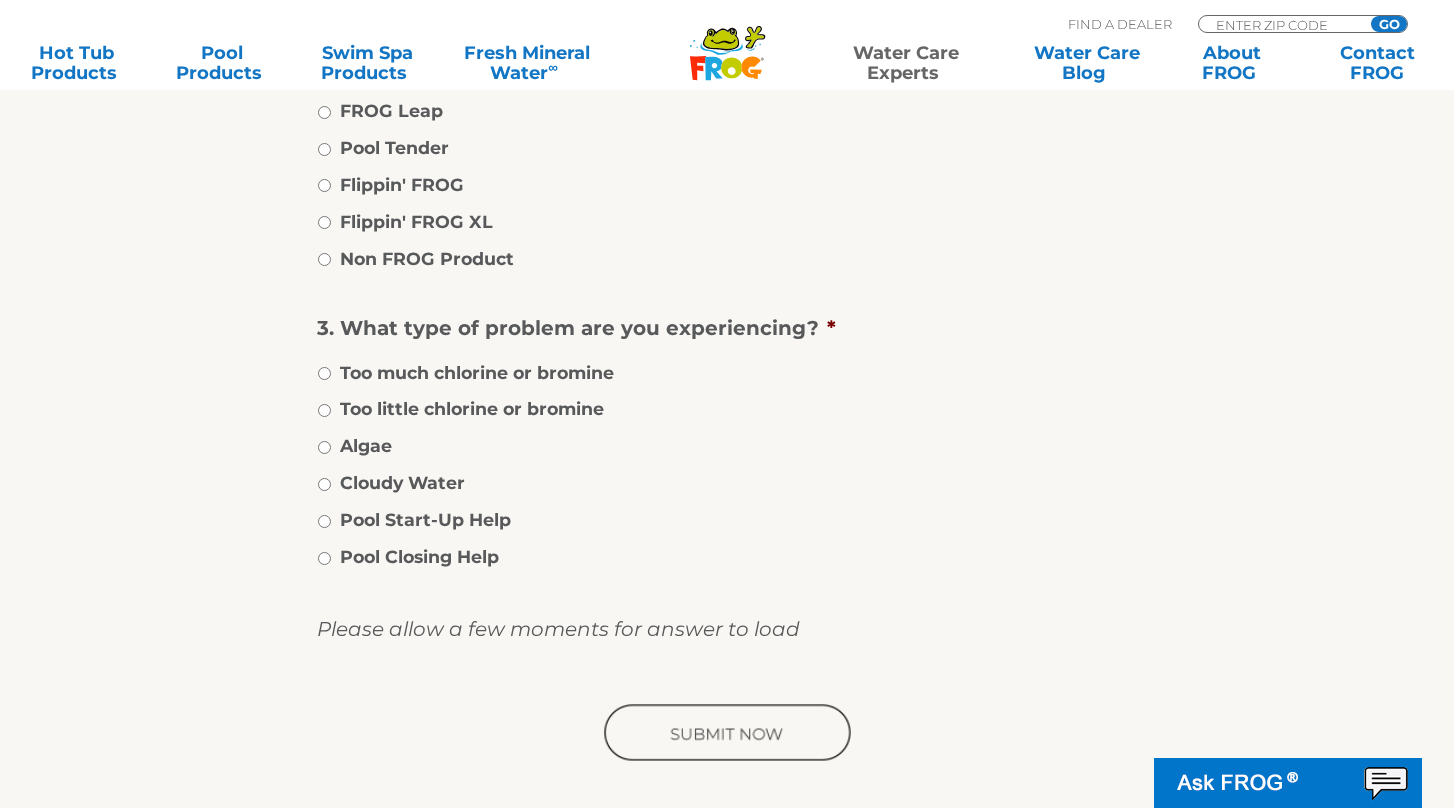 scroll, scrollTop: 600, scrollLeft: 0, axis: vertical 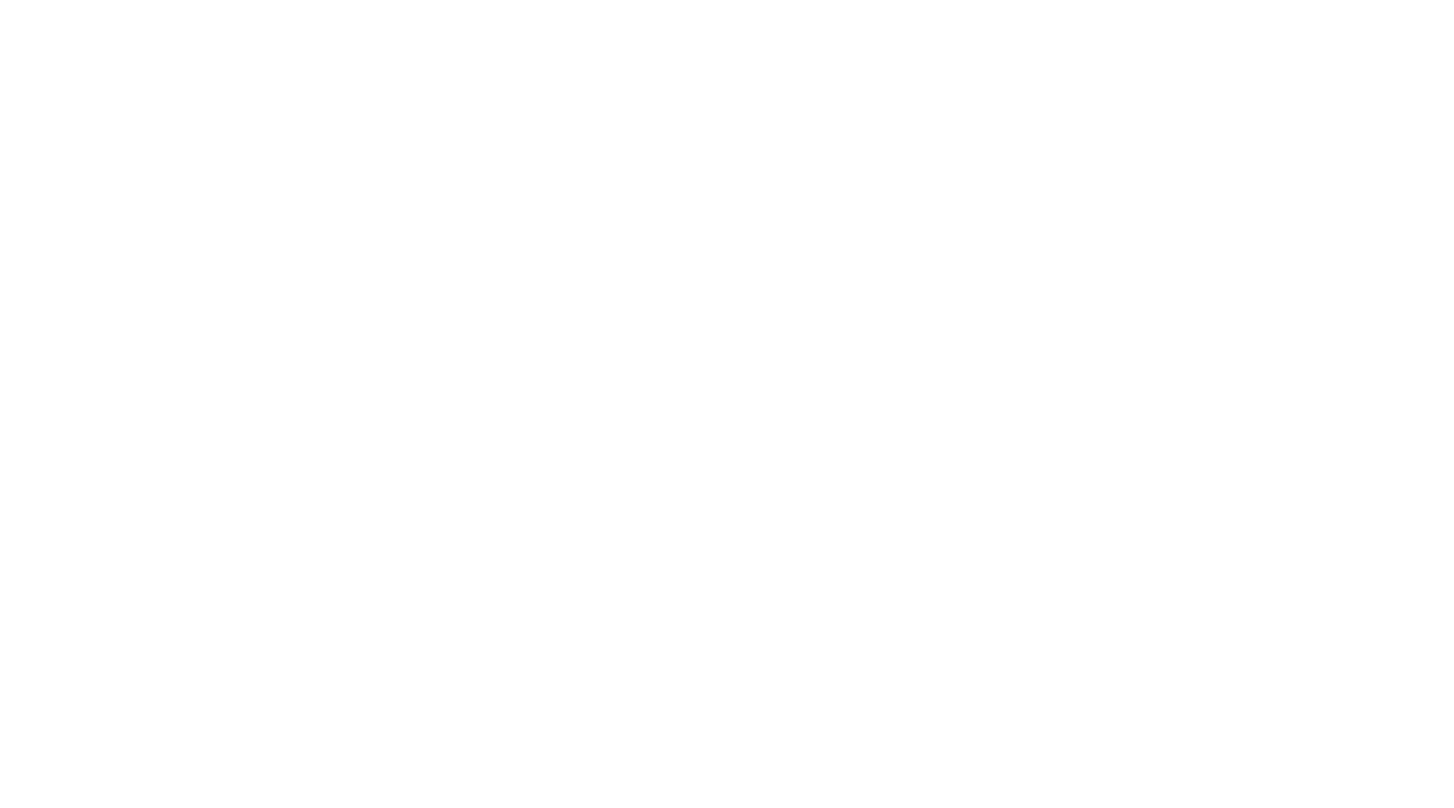 click at bounding box center (0, 0) 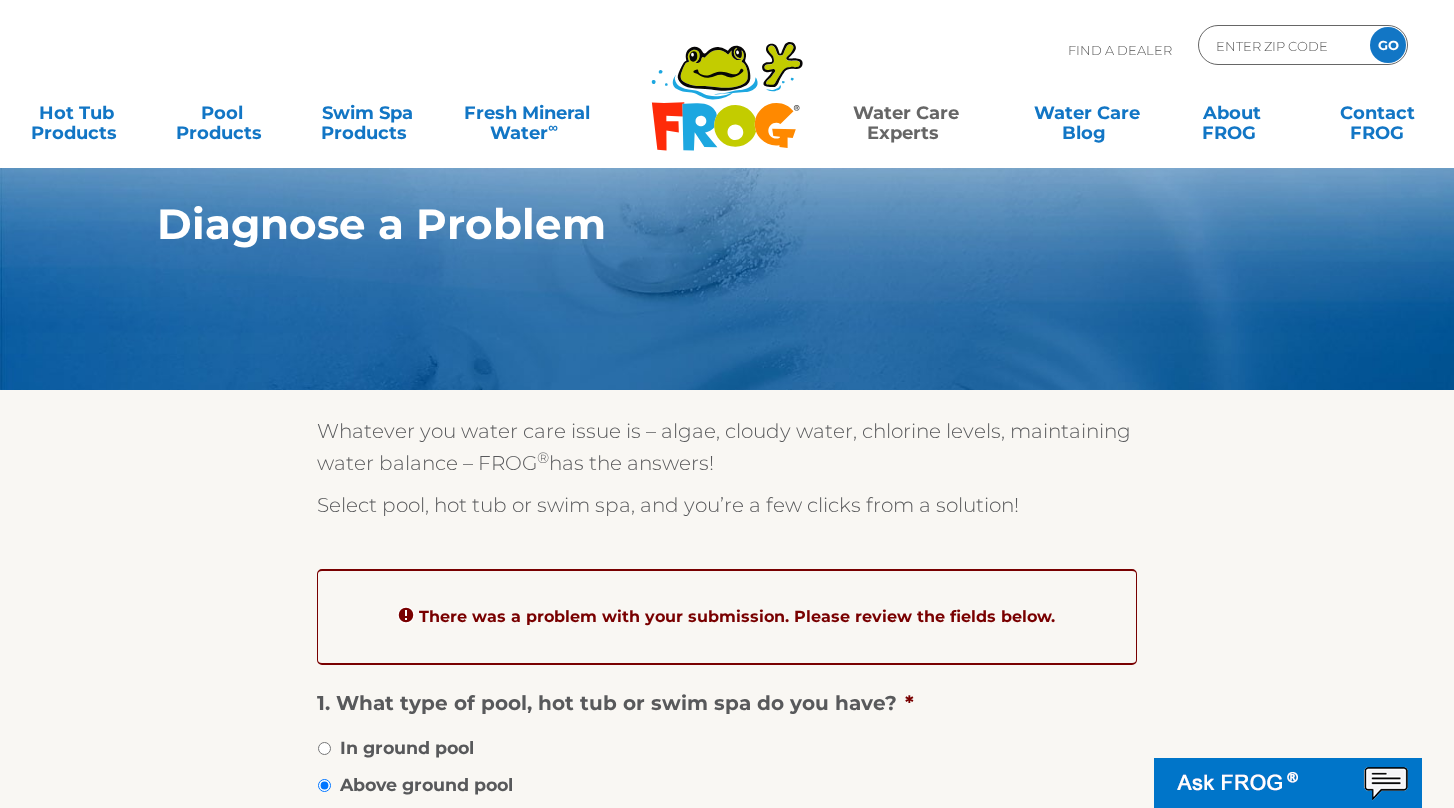 scroll, scrollTop: 0, scrollLeft: 0, axis: both 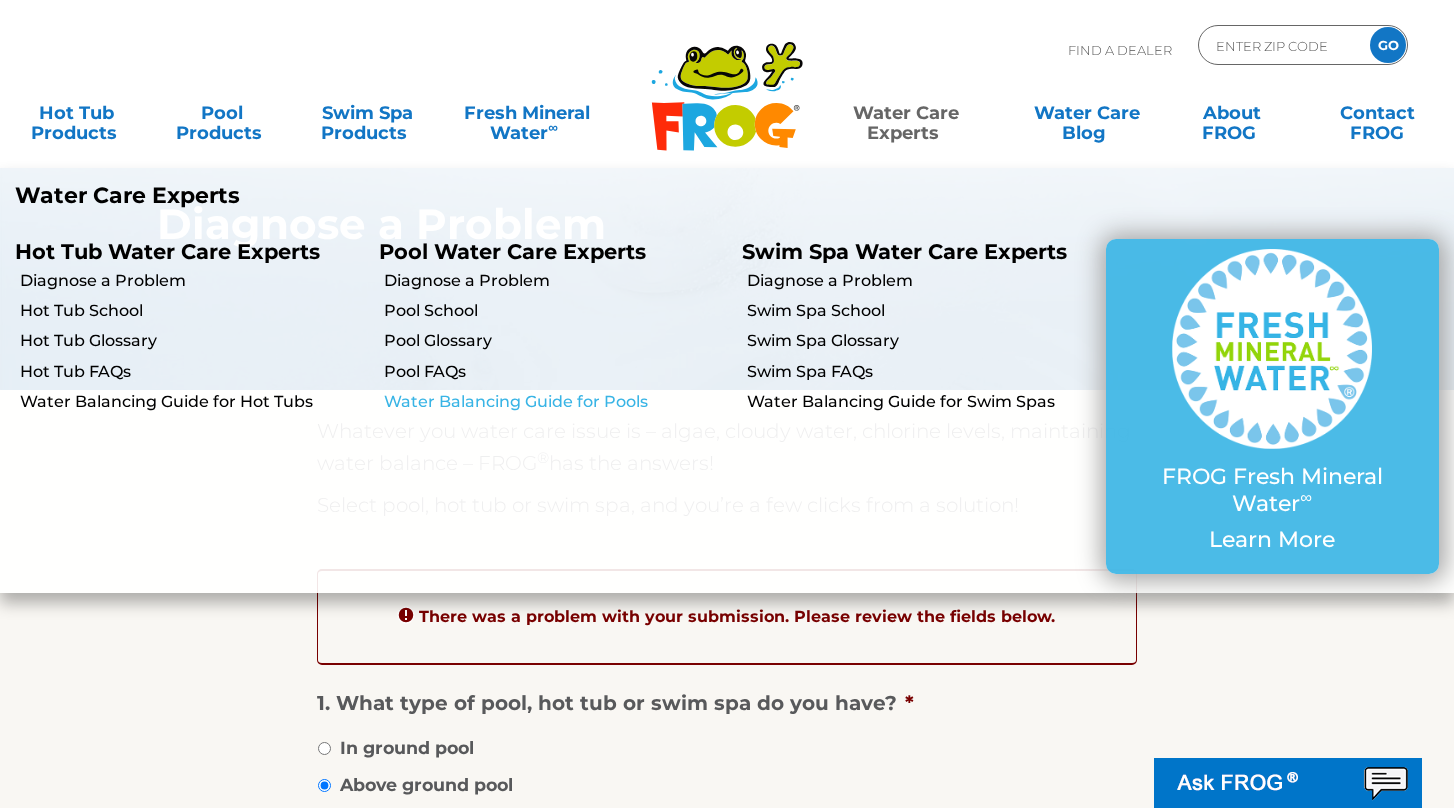 click on "Water Balancing Guide for Pools" at bounding box center (556, 402) 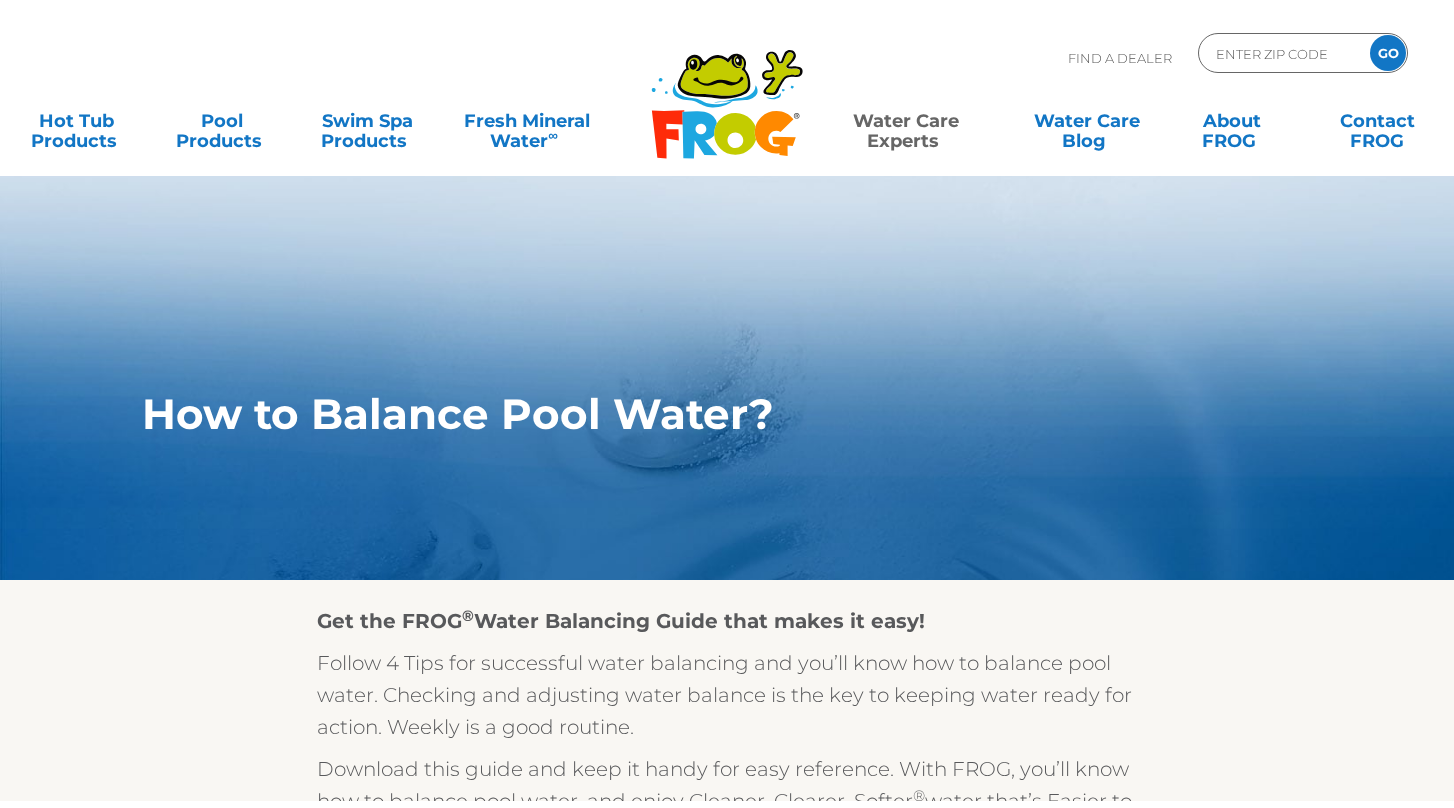 scroll, scrollTop: 0, scrollLeft: 0, axis: both 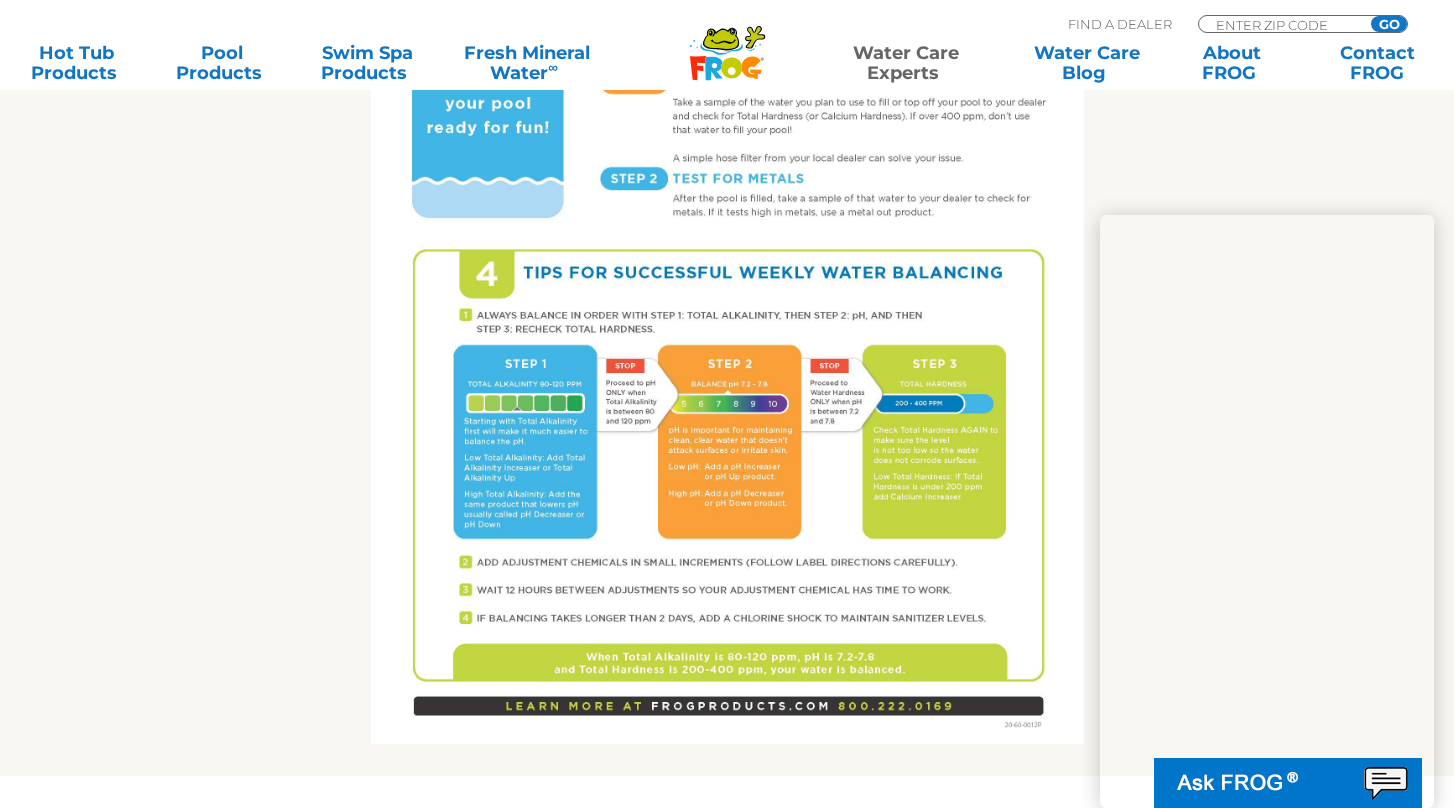 click at bounding box center (727, 282) 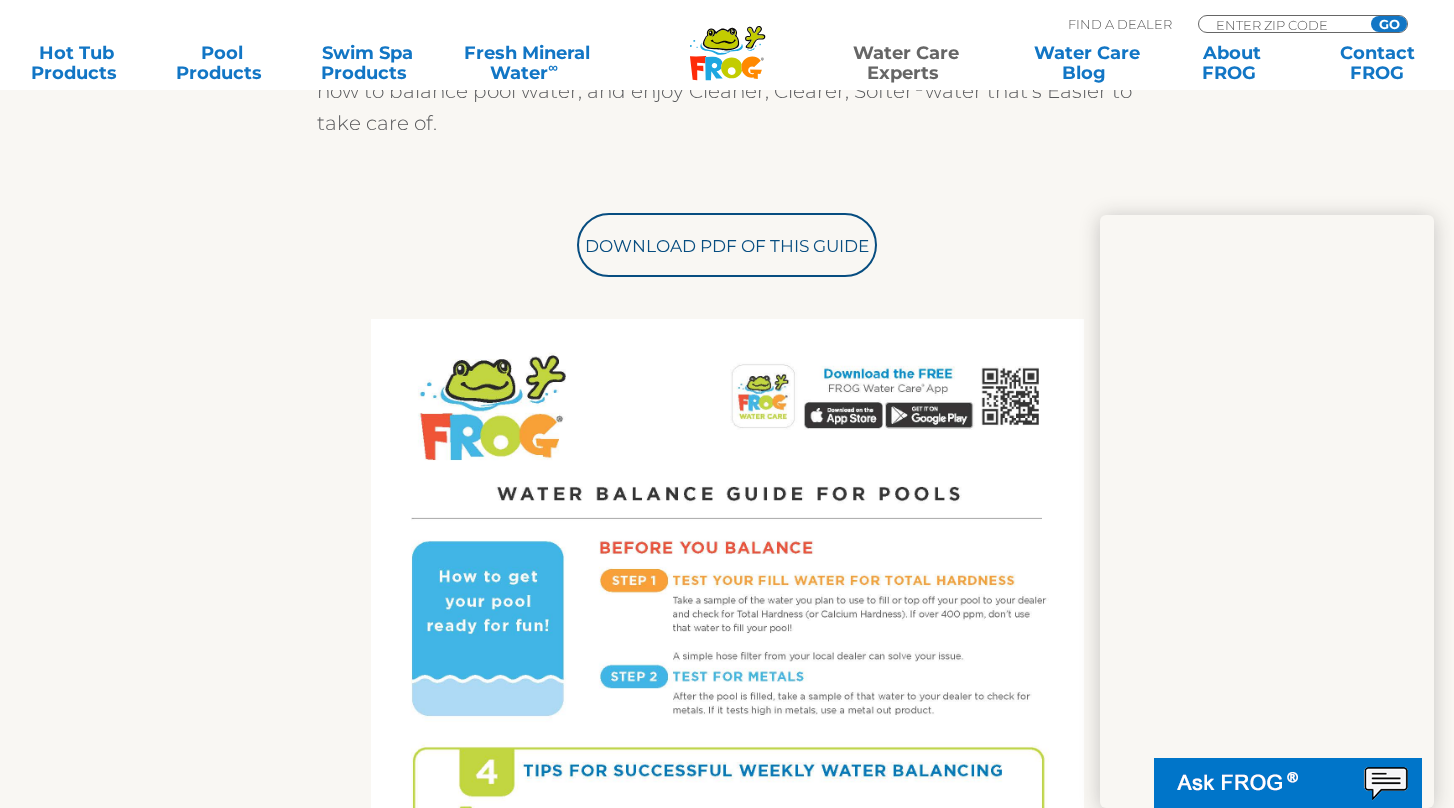scroll, scrollTop: 700, scrollLeft: 0, axis: vertical 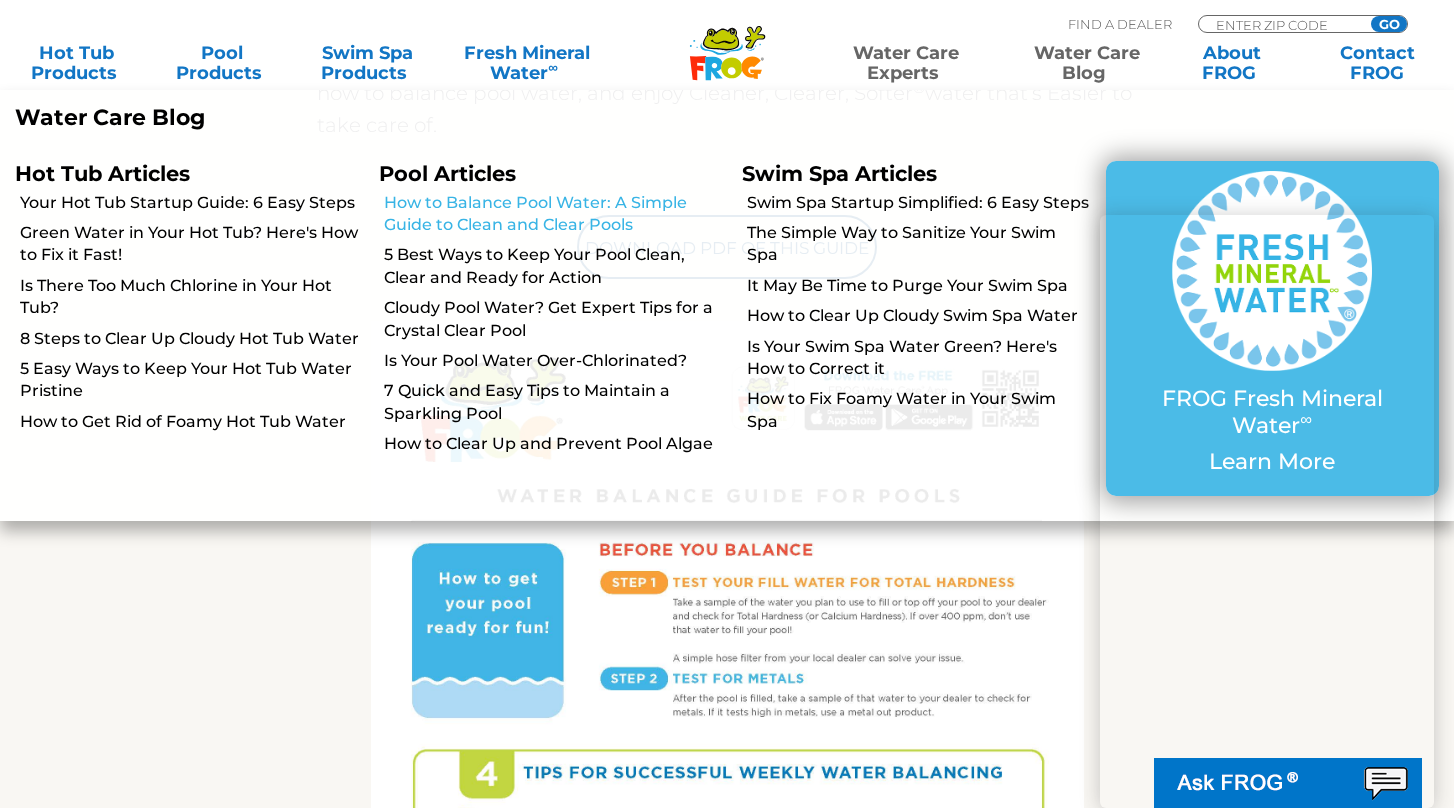 click on "How to Balance Pool Water: A Simple Guide to Clean and Clear Pools" at bounding box center (556, 214) 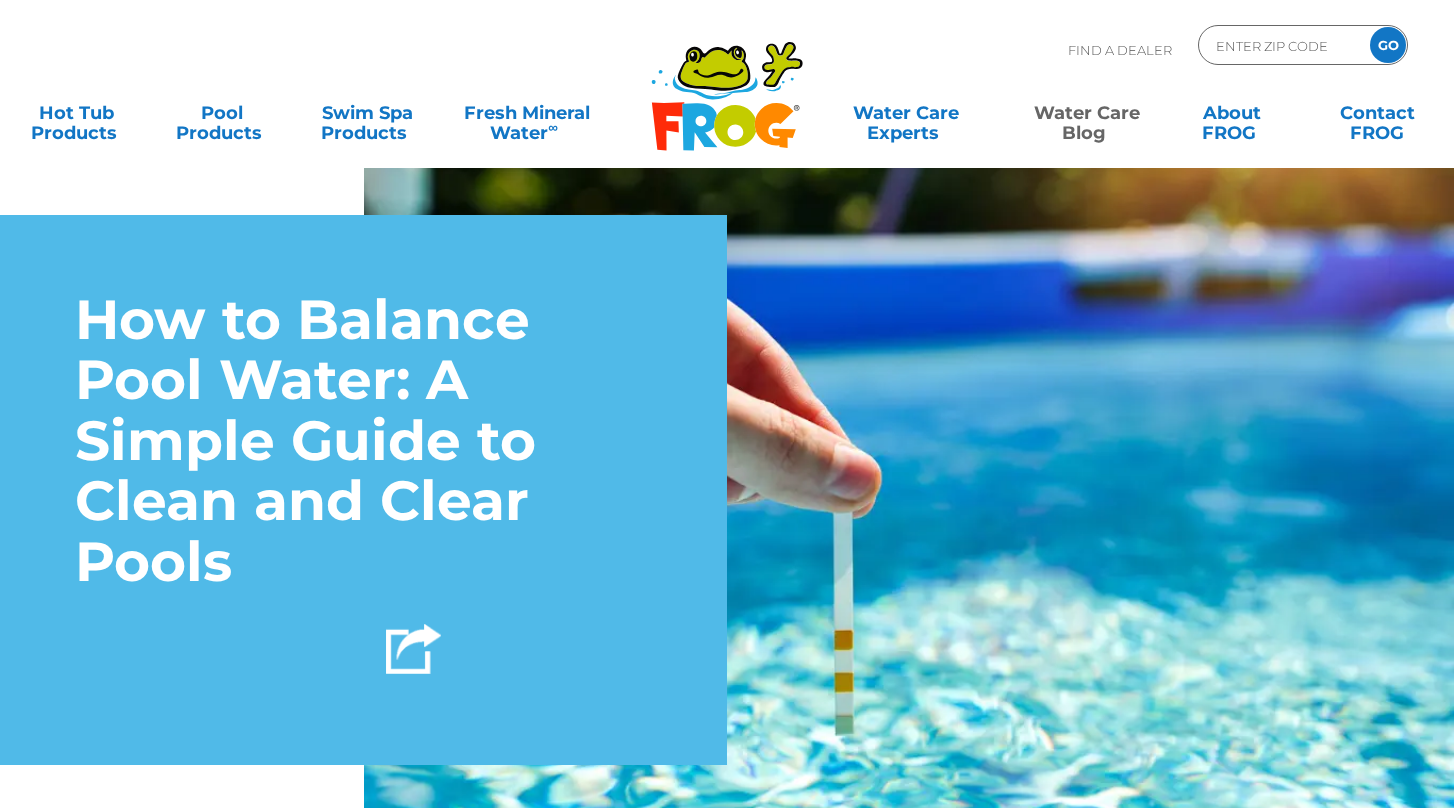 scroll, scrollTop: 0, scrollLeft: 0, axis: both 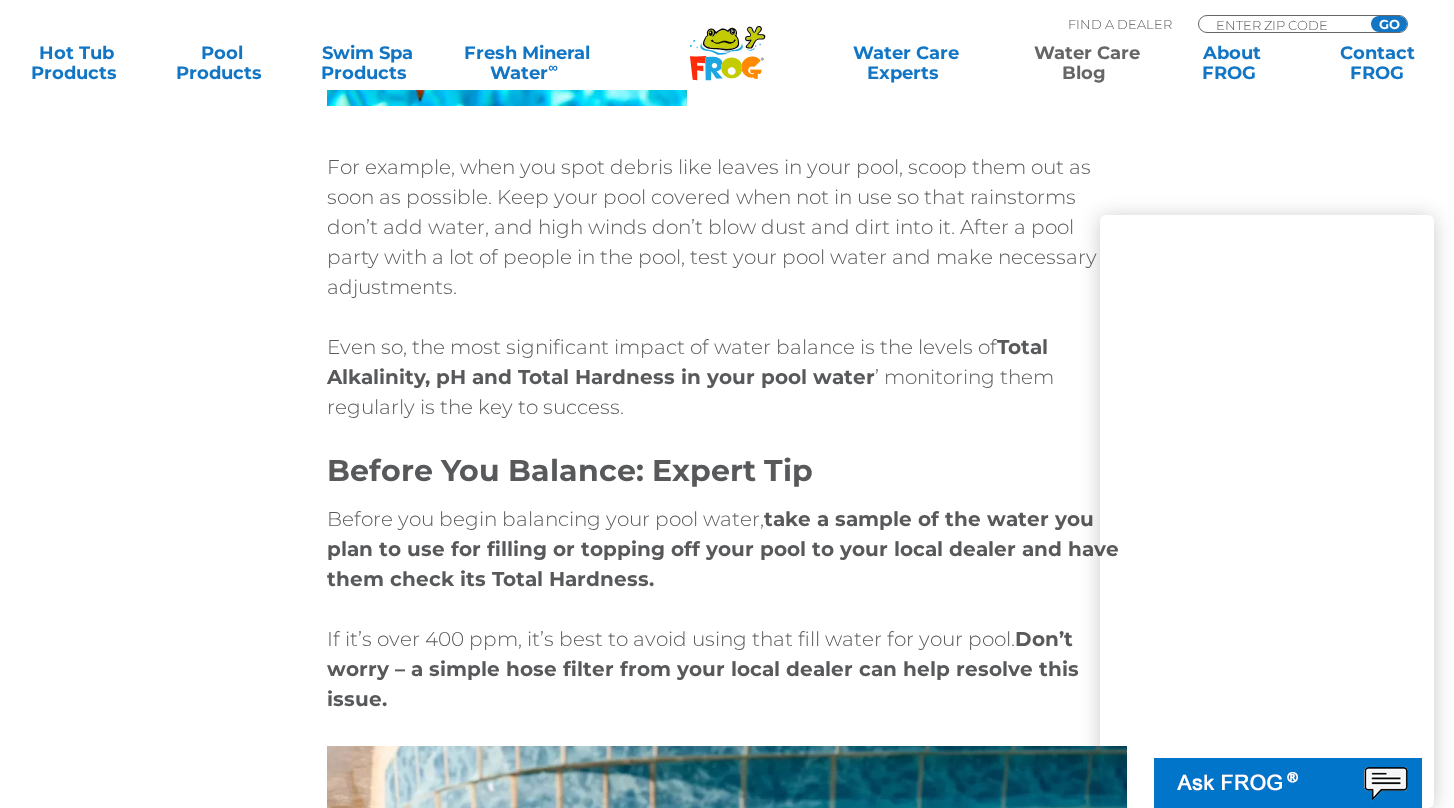 click on "For example, when you spot debris like leaves in your pool, scoop them out as soon as possible. Keep your pool covered when not in use so that rainstorms don’t add water, and high winds don’t blow dust and dirt into it. After a pool party with a lot of people in the pool, test your pool water and make necessary adjustments.
Even so, the most significant impact of water balance is the levels of  Total Alkalinity, pH and Total Hardness in your pool water ’ monitoring them regularly is the key to success.
Before You Balance: Expert Tip
Before you begin balancing your pool water,  take a sample of the water you plan to use for filling or topping off your pool to your local dealer and have them check its Total Hardness.
If it’s over 400 ppm, it’s best to avoid using that fill water for your pool.  Don’t worry – a simple hose filter from your local dealer can help resolve this issue." at bounding box center [727, 708] 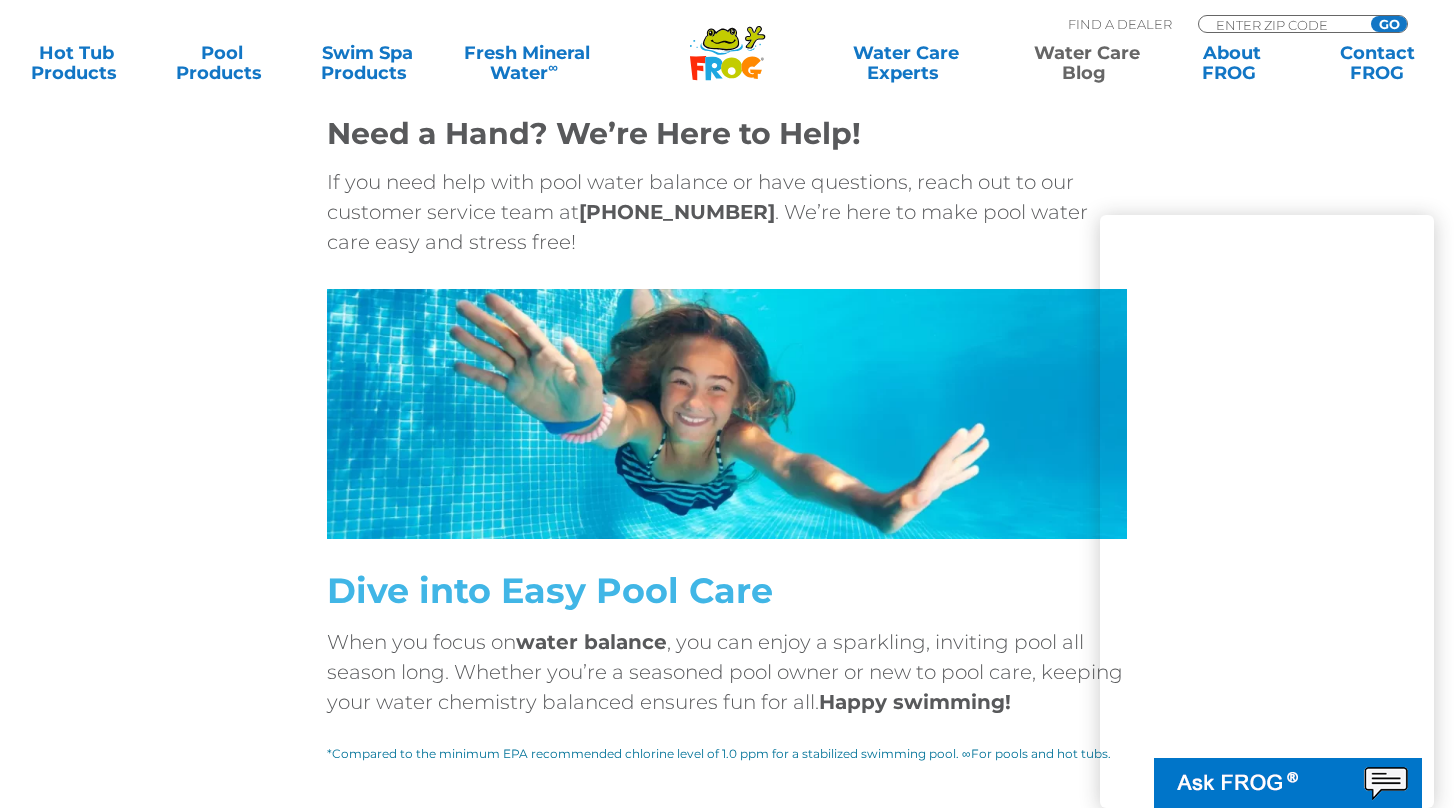 scroll, scrollTop: 7900, scrollLeft: 0, axis: vertical 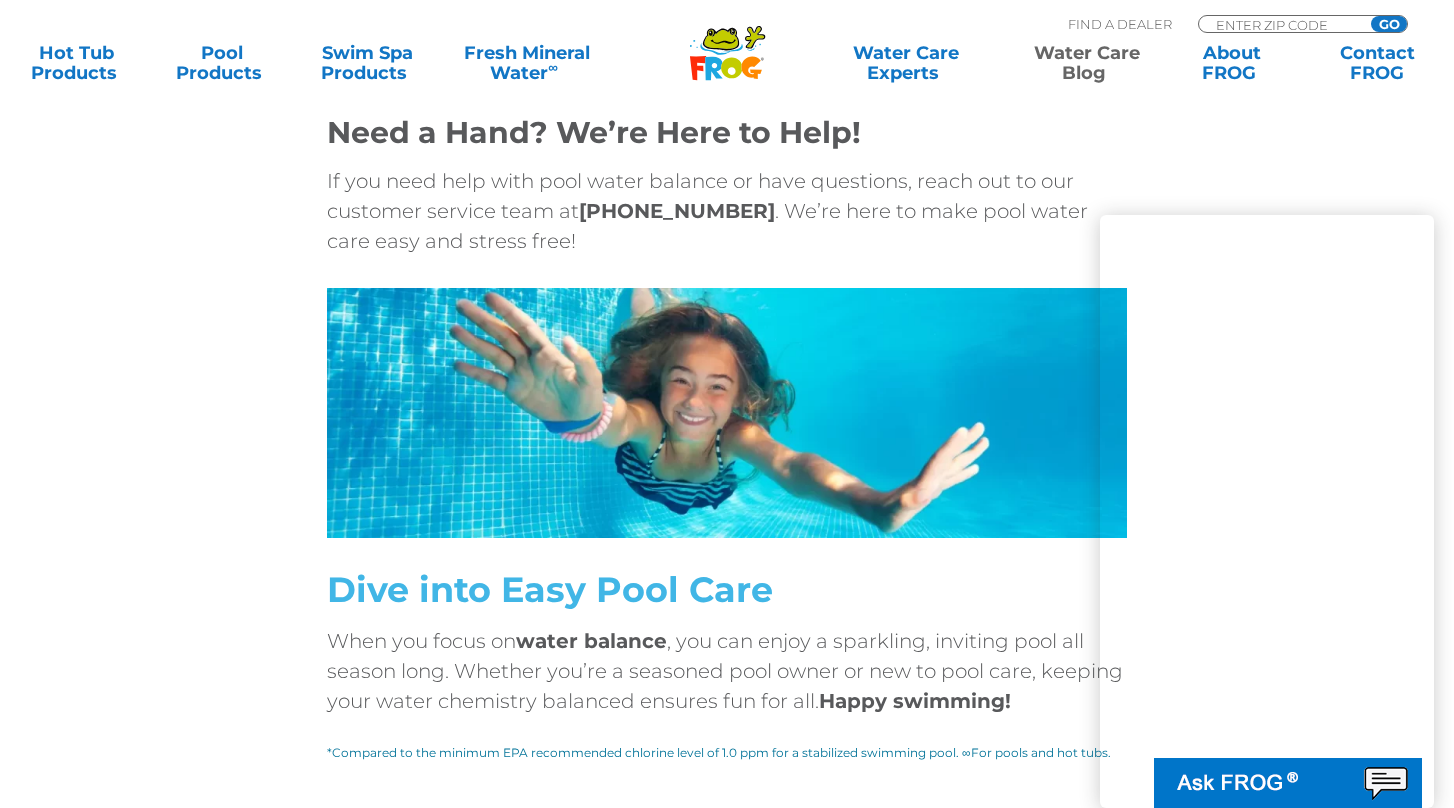 click on "Keep it Simple with FROG ®  Products
Want to make balancing your water easier? And how about using less chlorine? Consider using  Pool FROG ®  to sanitize your pool . Pool FROG helps keep water Cleaner, Clearer, and Softer ® . It kills bacteria 2 ways, with a low amount of chlorine and FROG Minerals all while using up to 50% less chlorine*.
Less chlorine means water feels softer, swimsuits don’t fade and surfaces are protected.
Plus, FROG Minerals kill bacteria, condition the water for softness, and absorb acids.
Explore FROG Pool Products CLICK HERE Find Your Local FROG Dealer CLICK HERE
Need a Hand? We’re Here to Help!
If you need help with pool water balance or have questions, reach out to our customer service team at  [PHONE_NUMBER] . We’re here to make pool water care easy and stress free!
Dive into Easy Pool Care
When you focus on  water balance" at bounding box center [727, 36] 